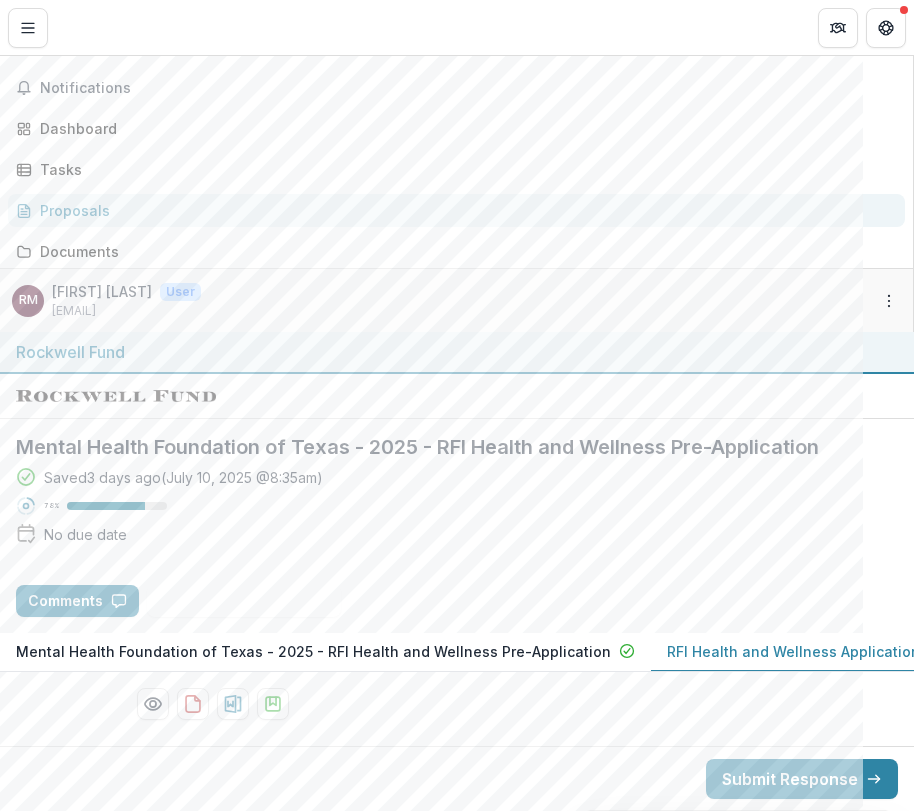 scroll, scrollTop: 0, scrollLeft: 0, axis: both 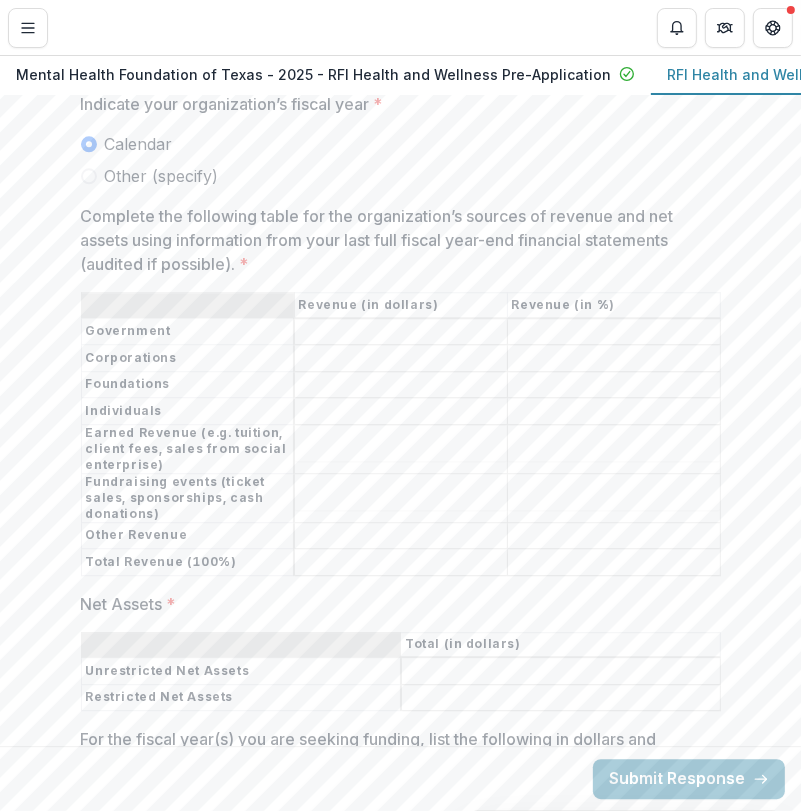 click on "Complete the following table for the organization’s sources of revenue and net assets using information from your last full fiscal year-end financial statements (audited if possible). *" at bounding box center (401, 332) 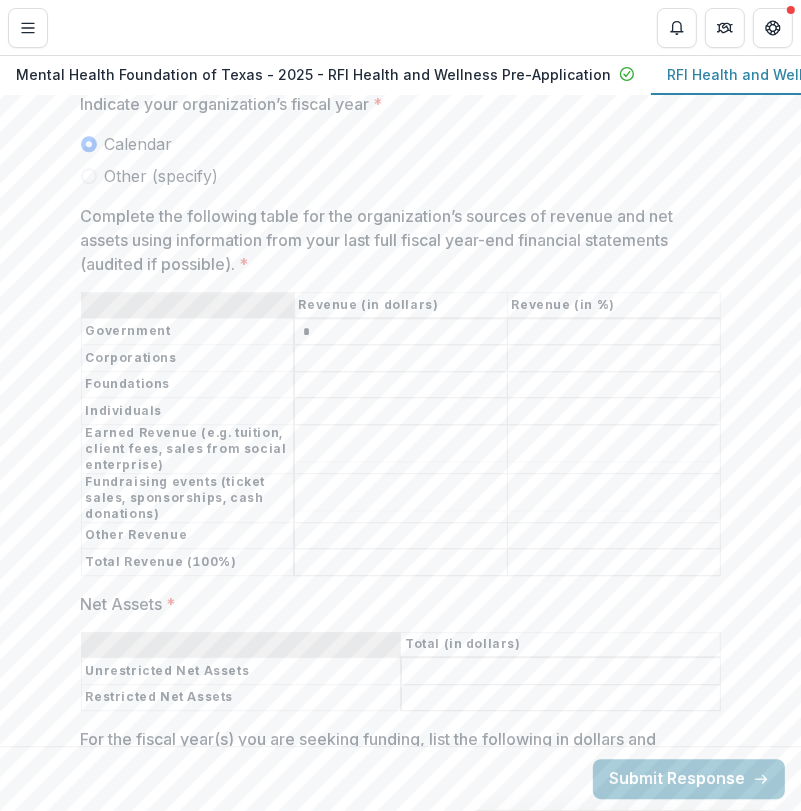 type on "*" 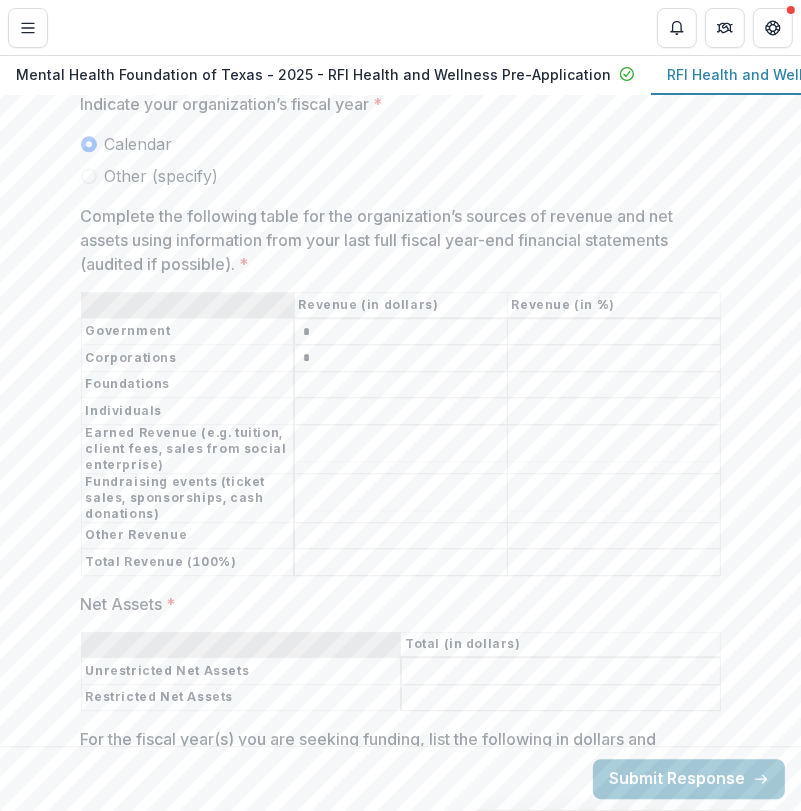 type on "*" 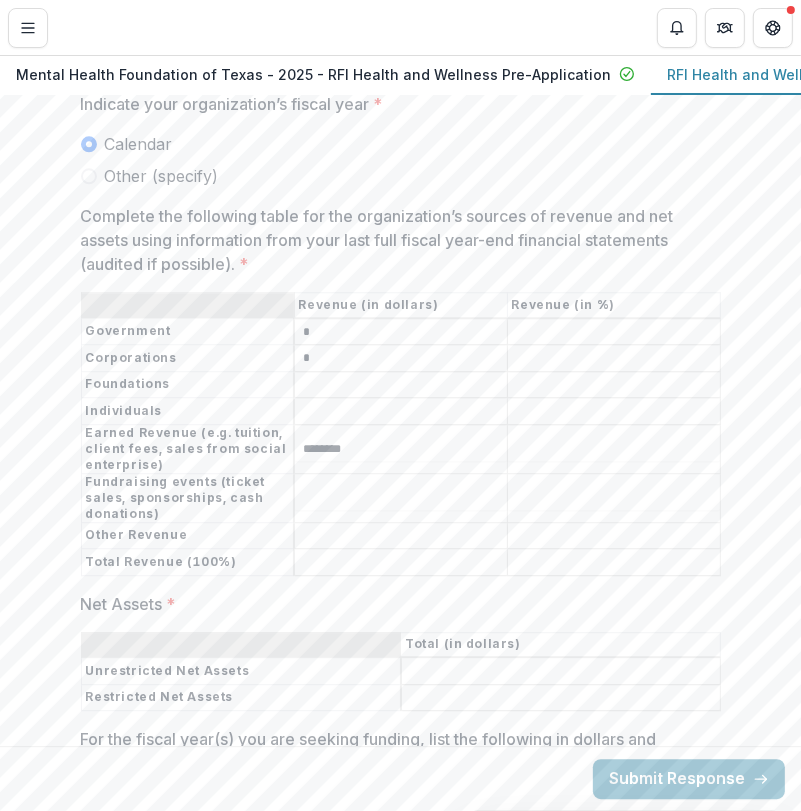 click on "********" at bounding box center (401, 449) 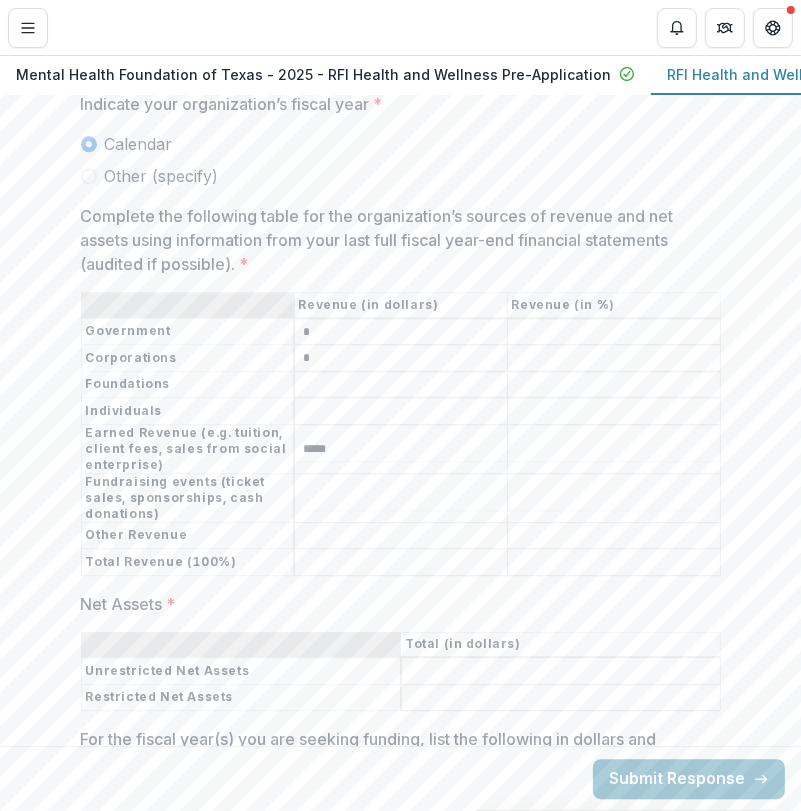 click on "Complete the following table for the organization’s sources of revenue and net assets using information from your last full fiscal year-end financial statements (audited if possible). *" at bounding box center [401, 536] 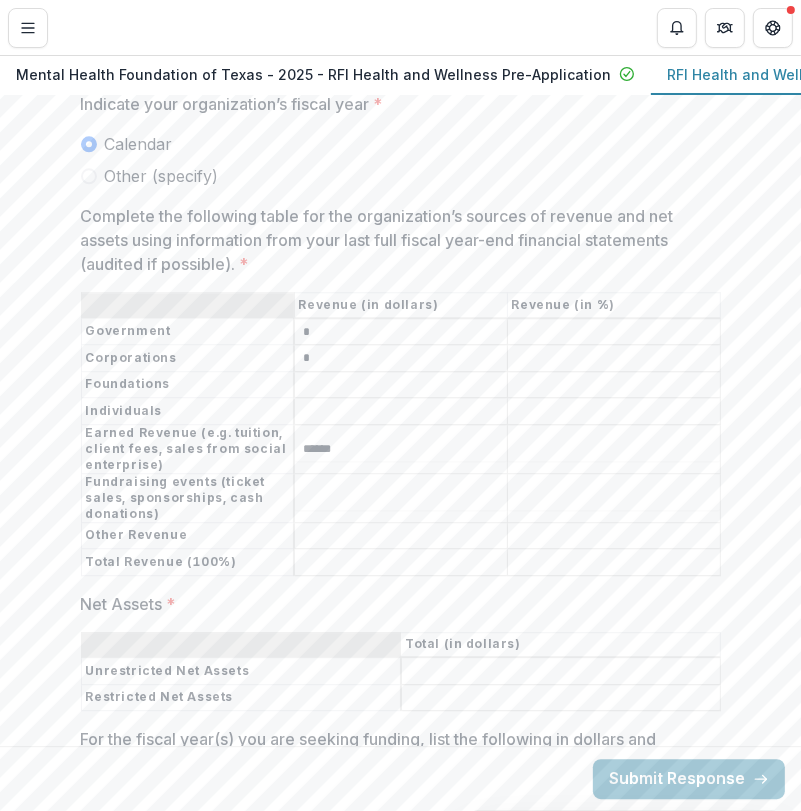 click on "******" at bounding box center [401, 449] 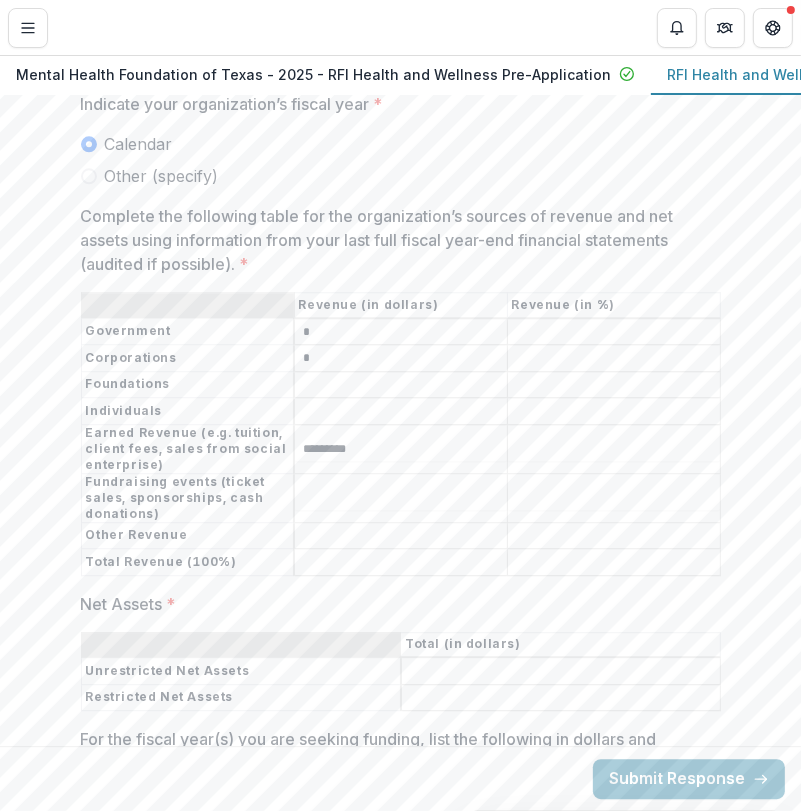 type on "*********" 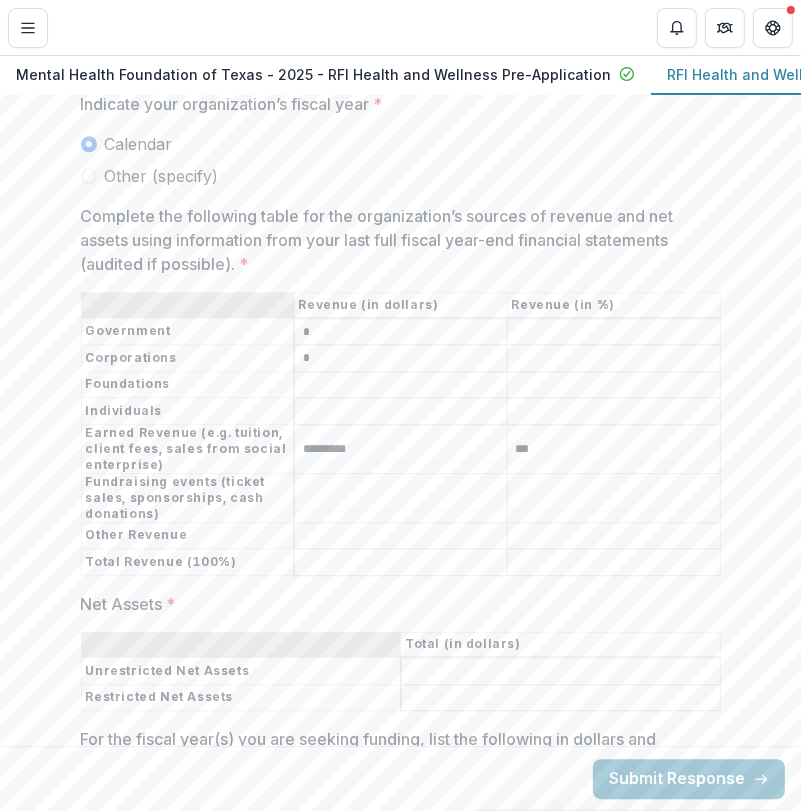 type on "***" 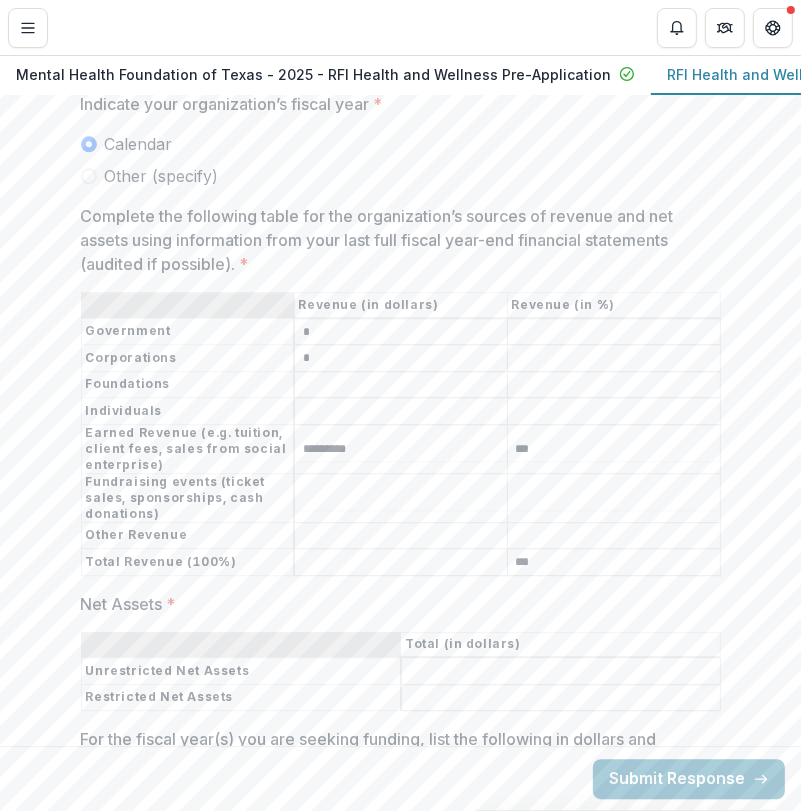 type on "***" 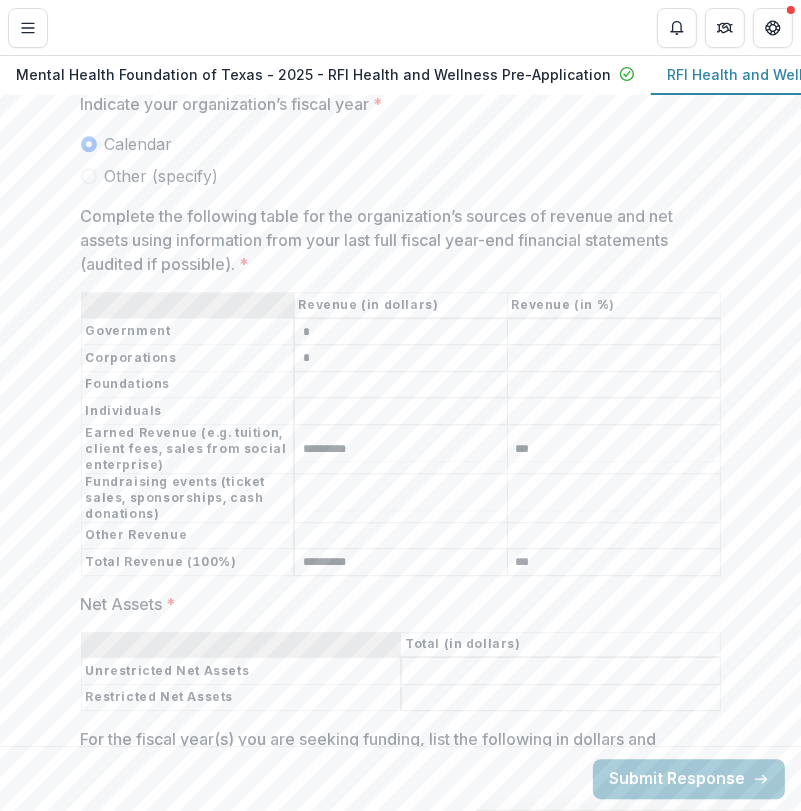 type on "*********" 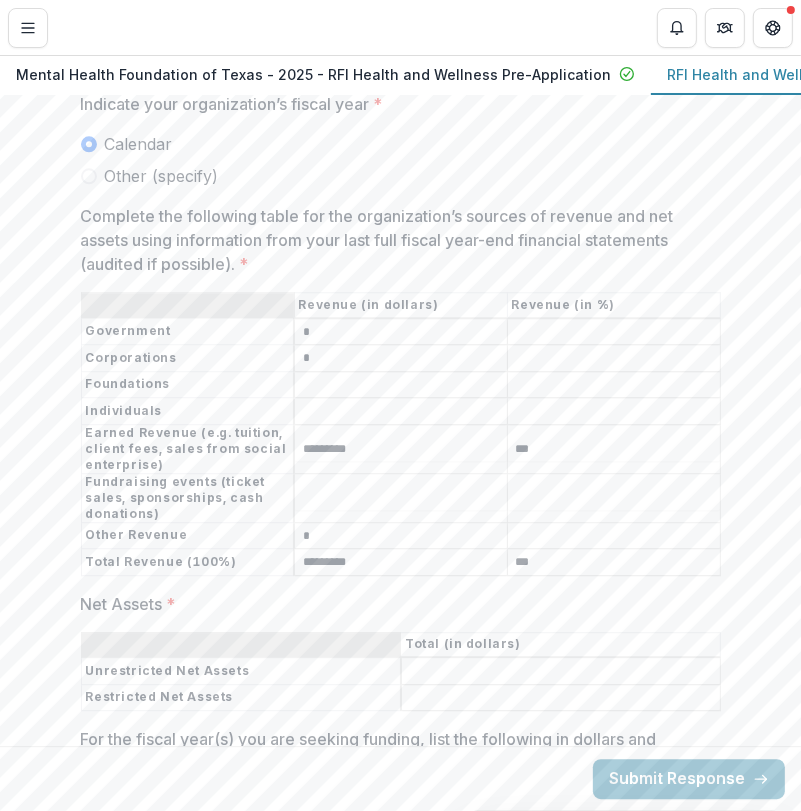 type on "*" 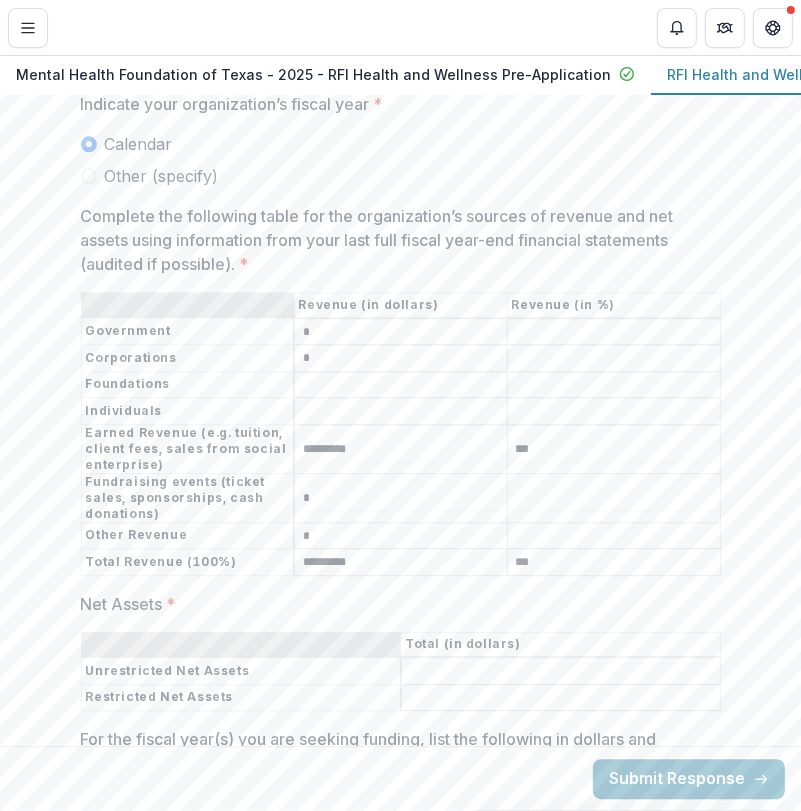 type on "*" 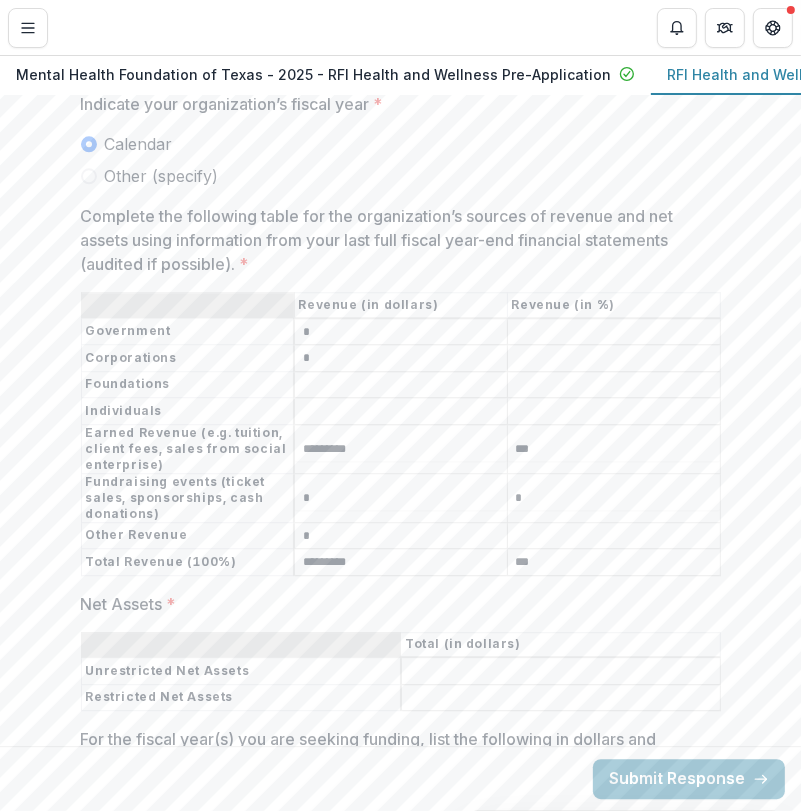 type on "*" 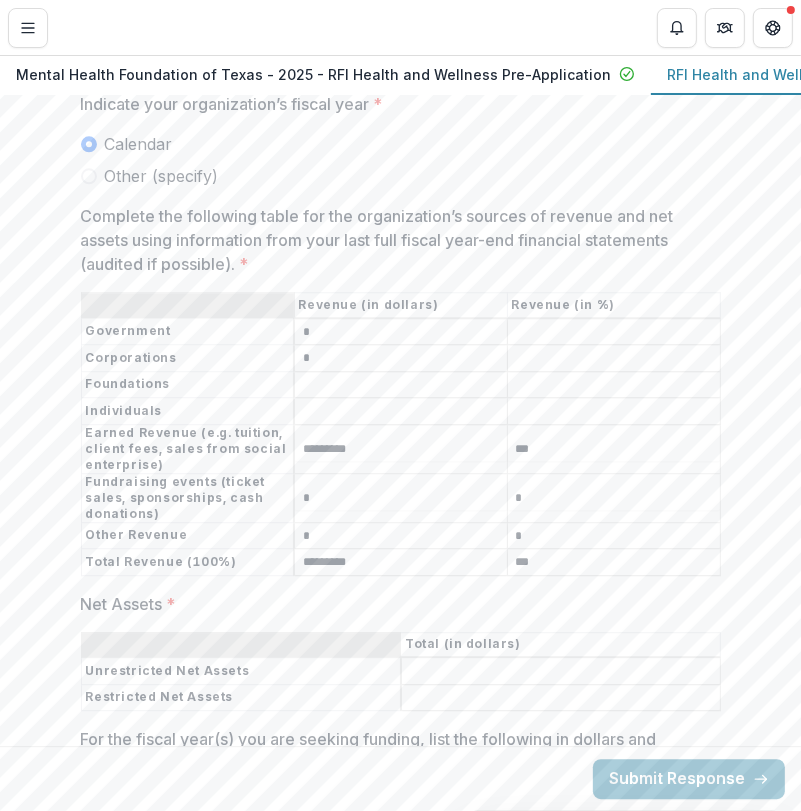 type on "*" 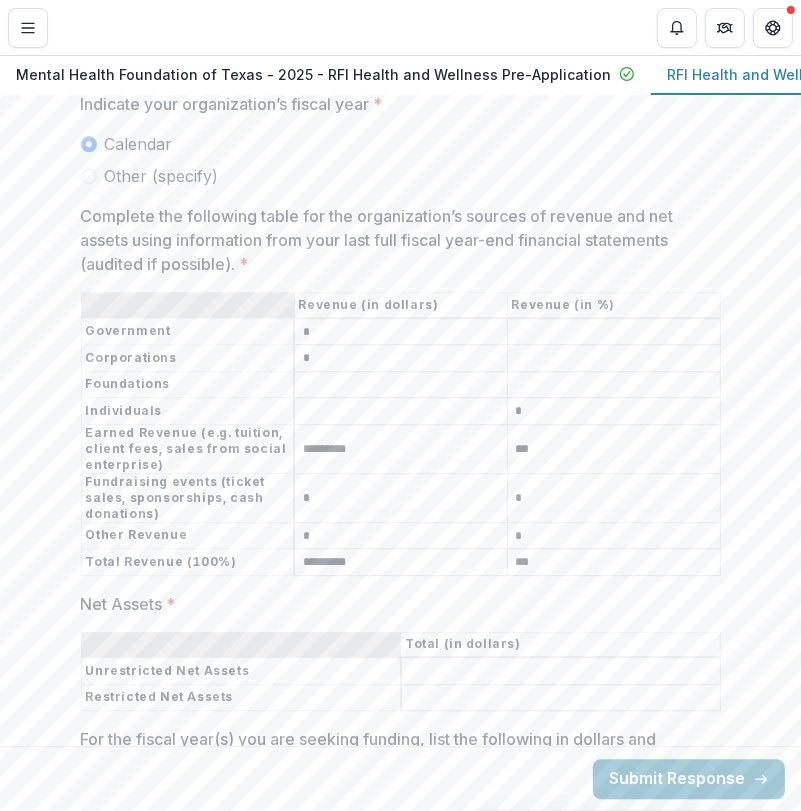 type on "*" 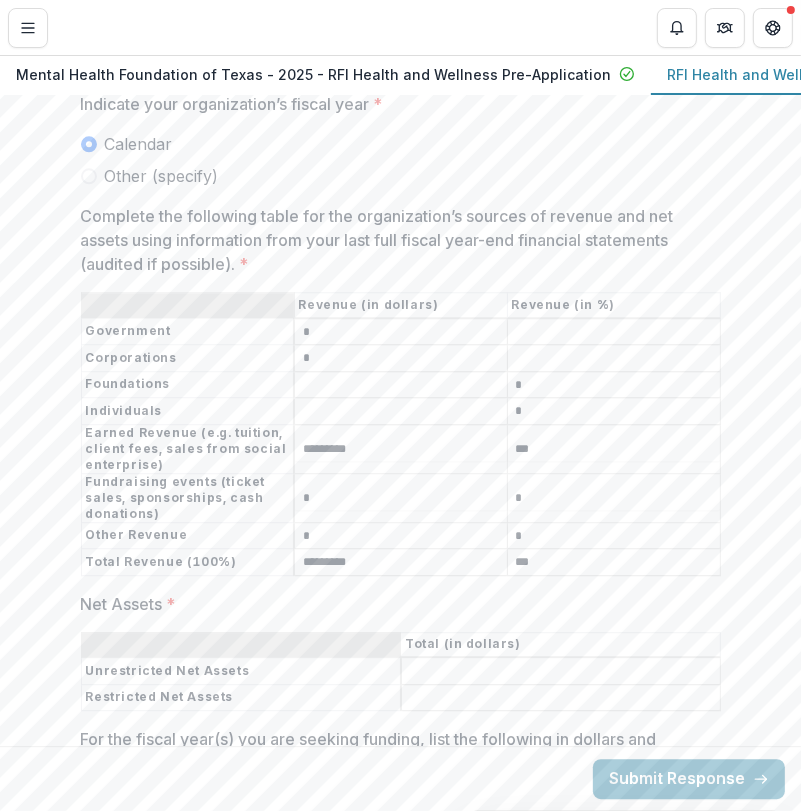type on "*" 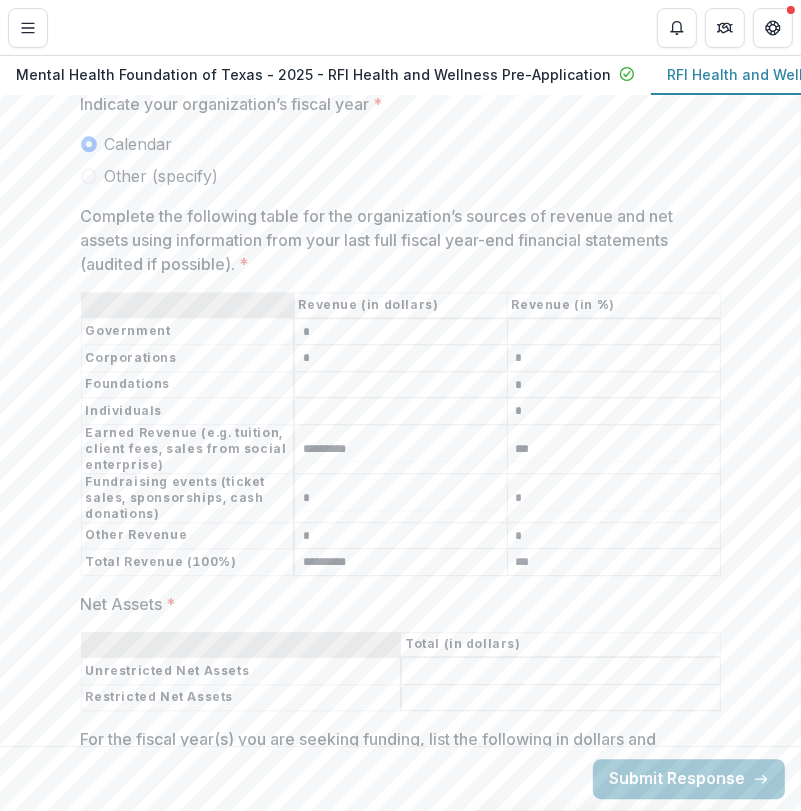 type on "*" 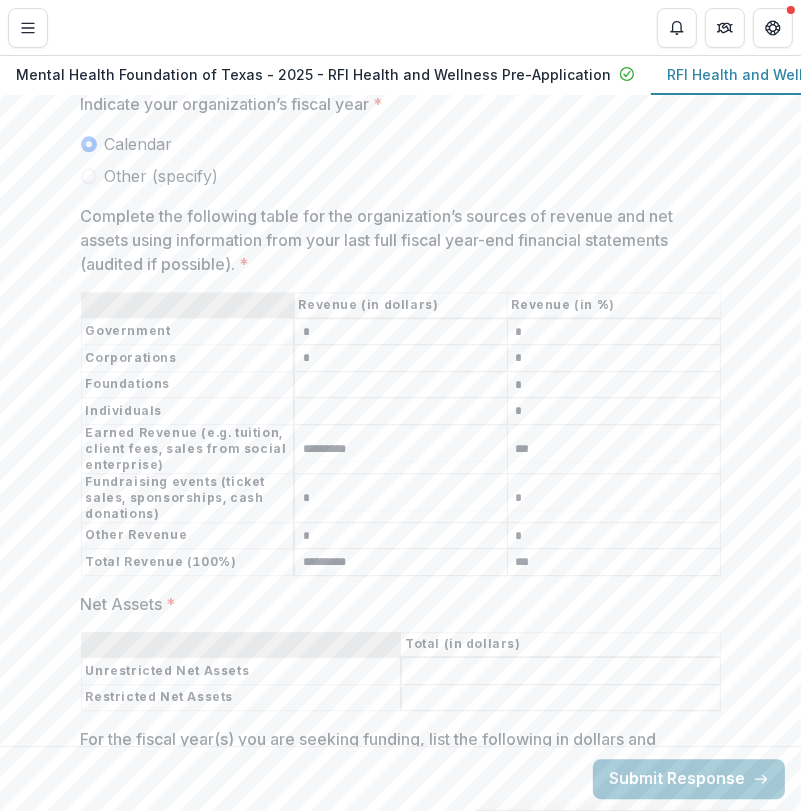 type on "*" 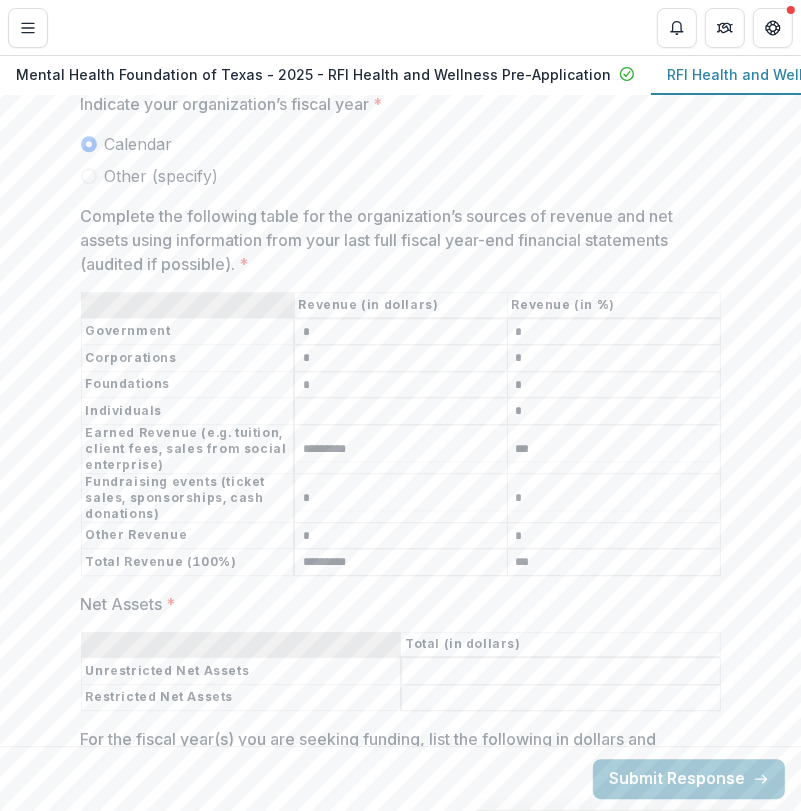 type on "*" 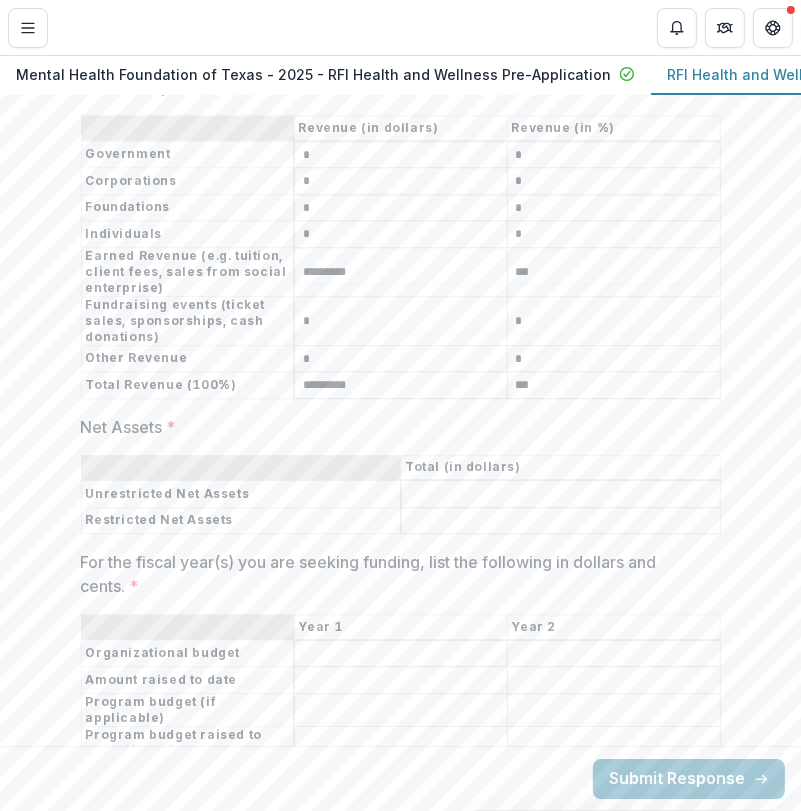 scroll, scrollTop: 12378, scrollLeft: 0, axis: vertical 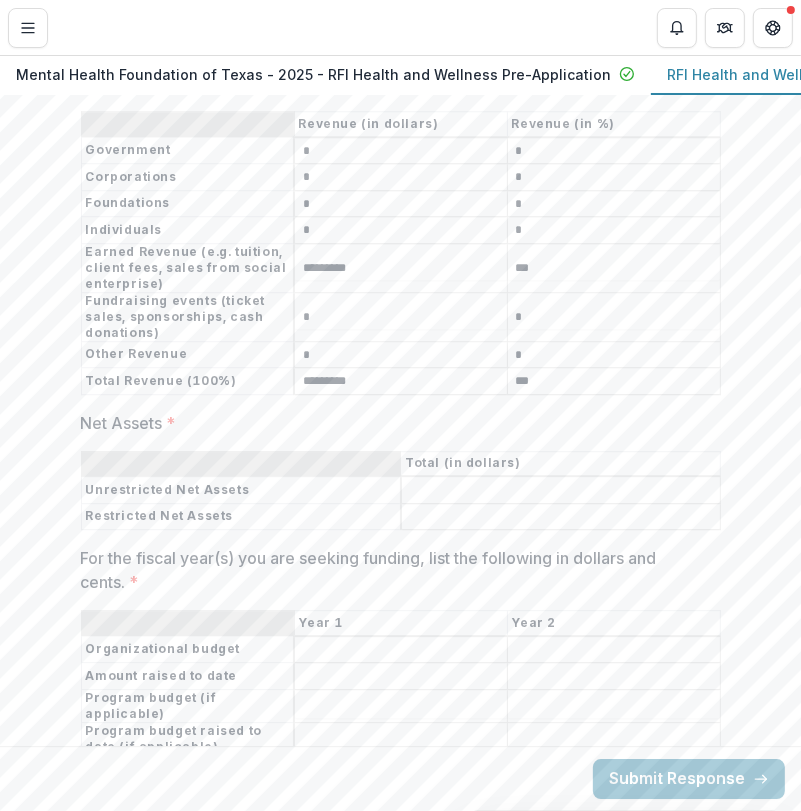 type on "*" 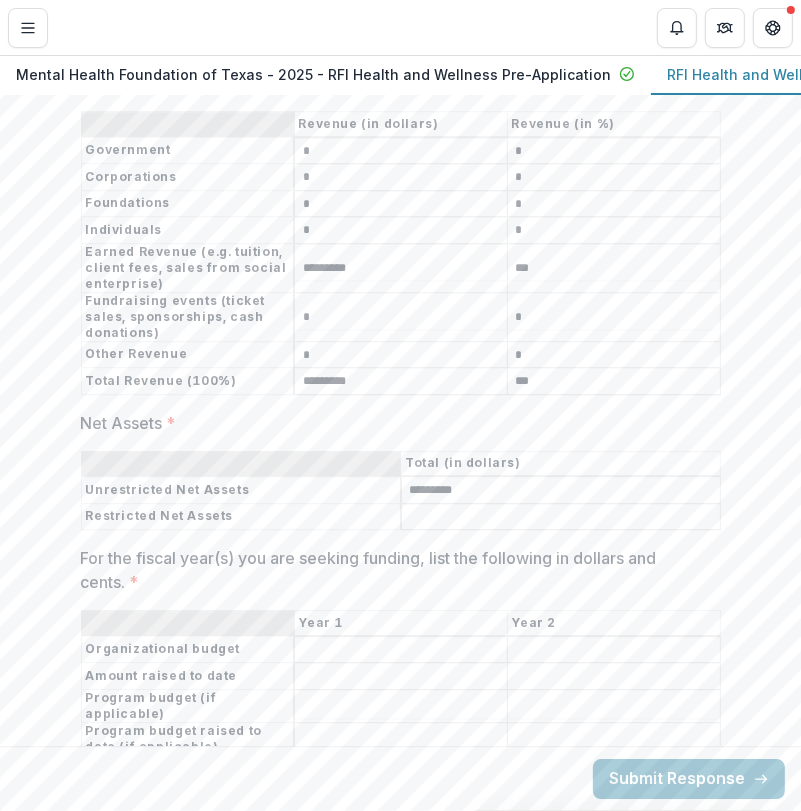 click on "*********" at bounding box center (561, 491) 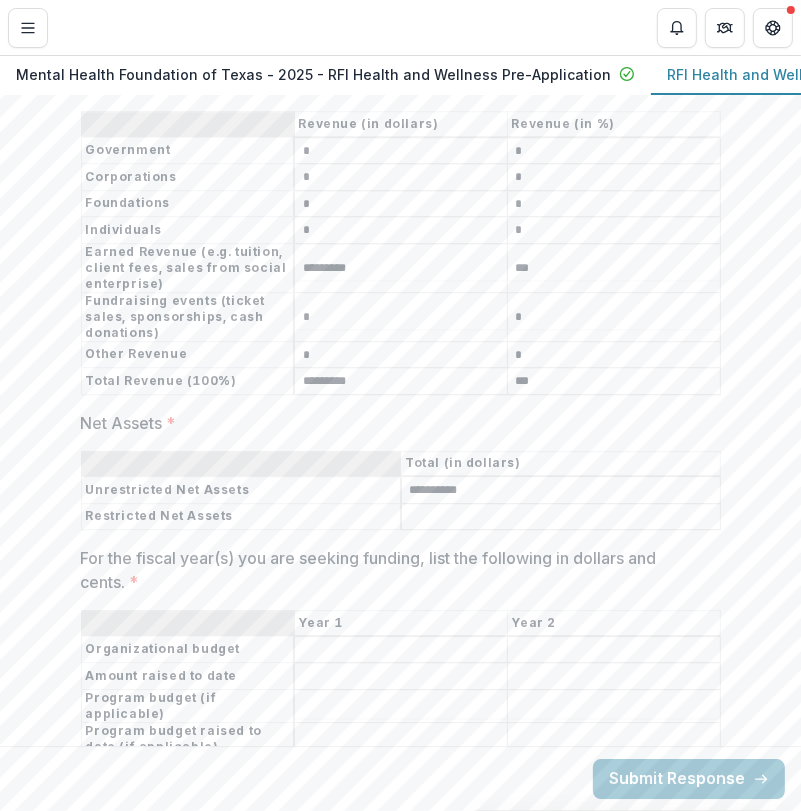 type on "**********" 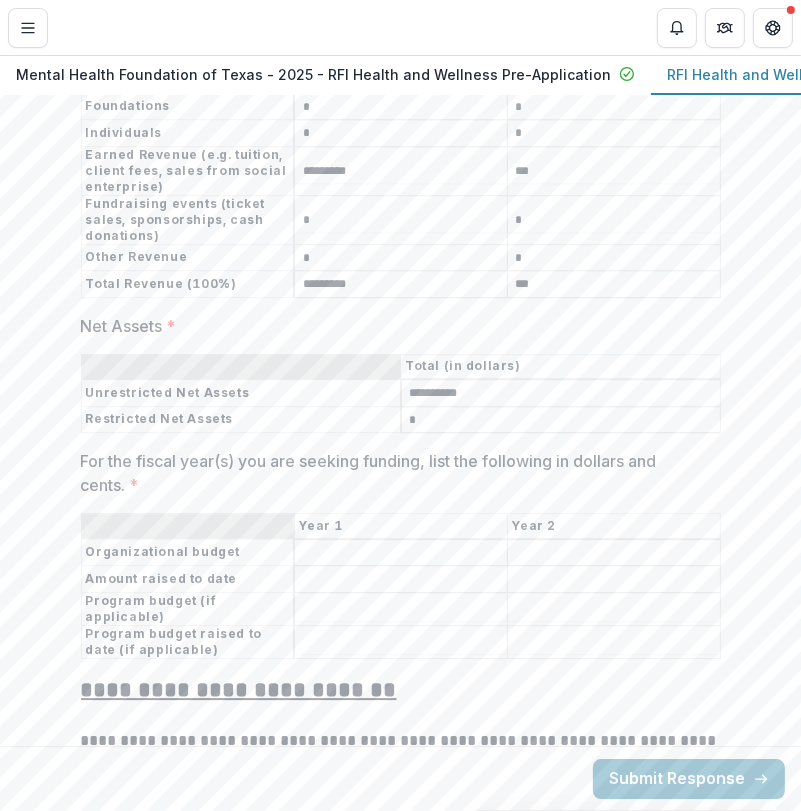 scroll, scrollTop: 12485, scrollLeft: 0, axis: vertical 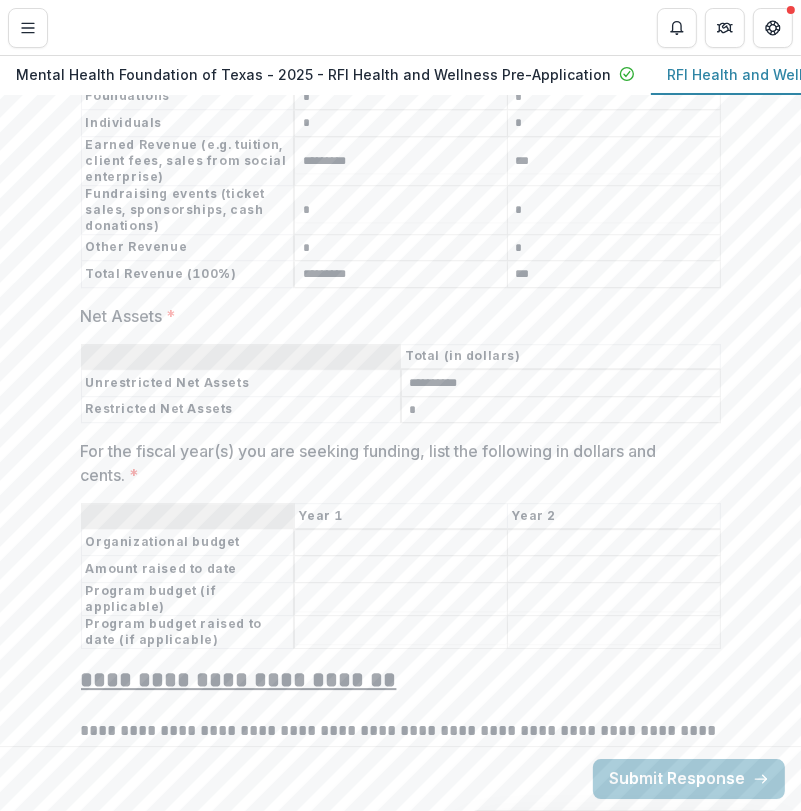 type on "*" 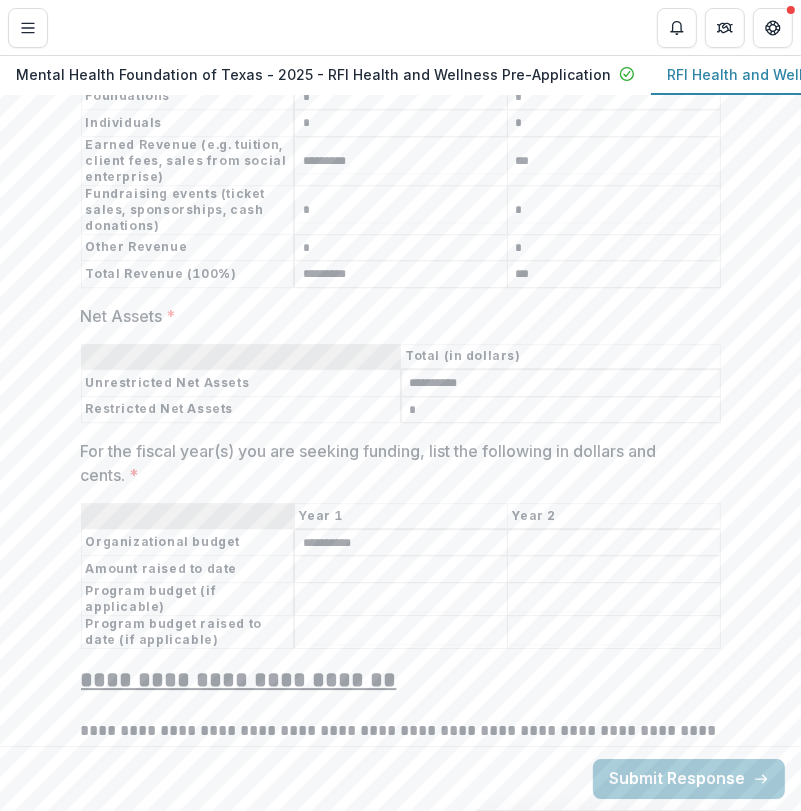 type on "**********" 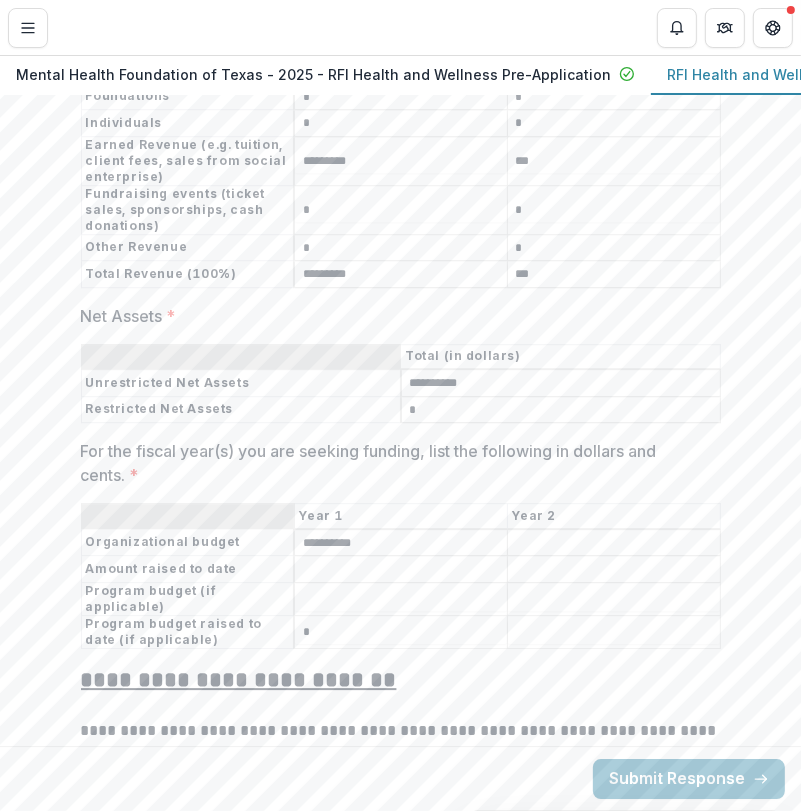 type on "*" 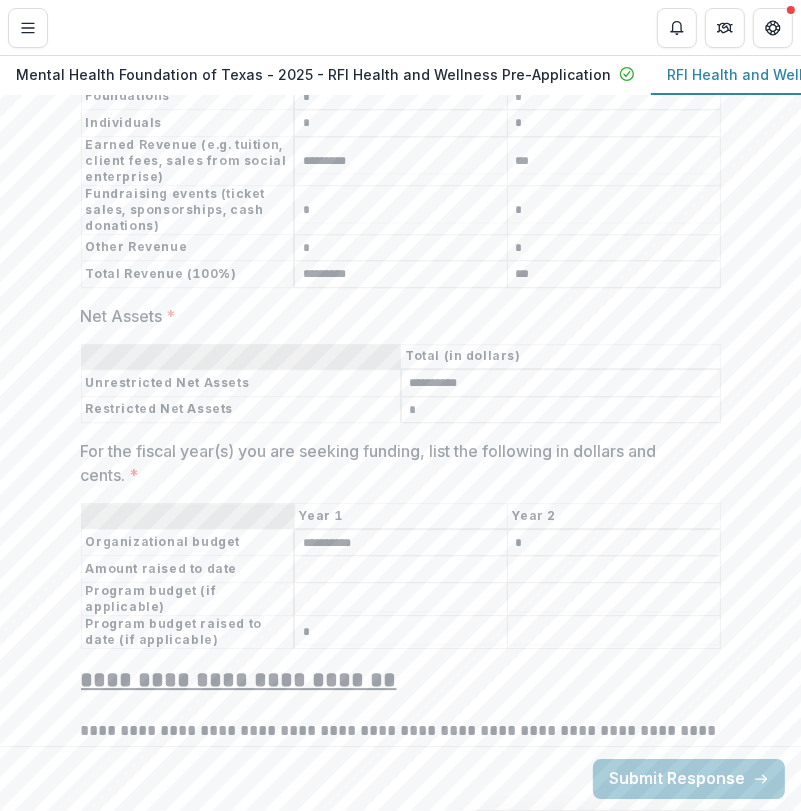 type on "*" 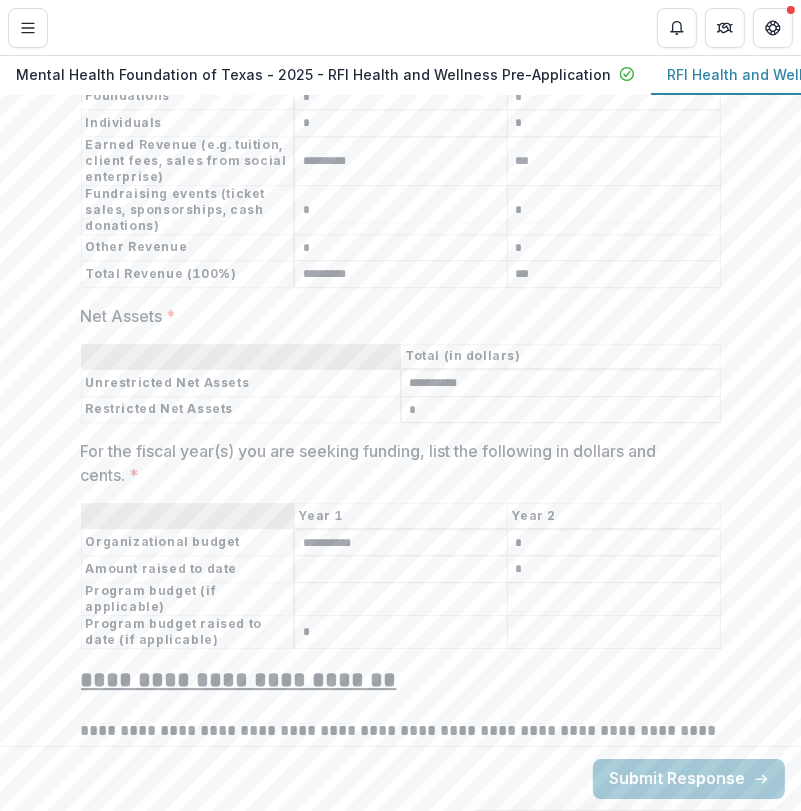 type on "*" 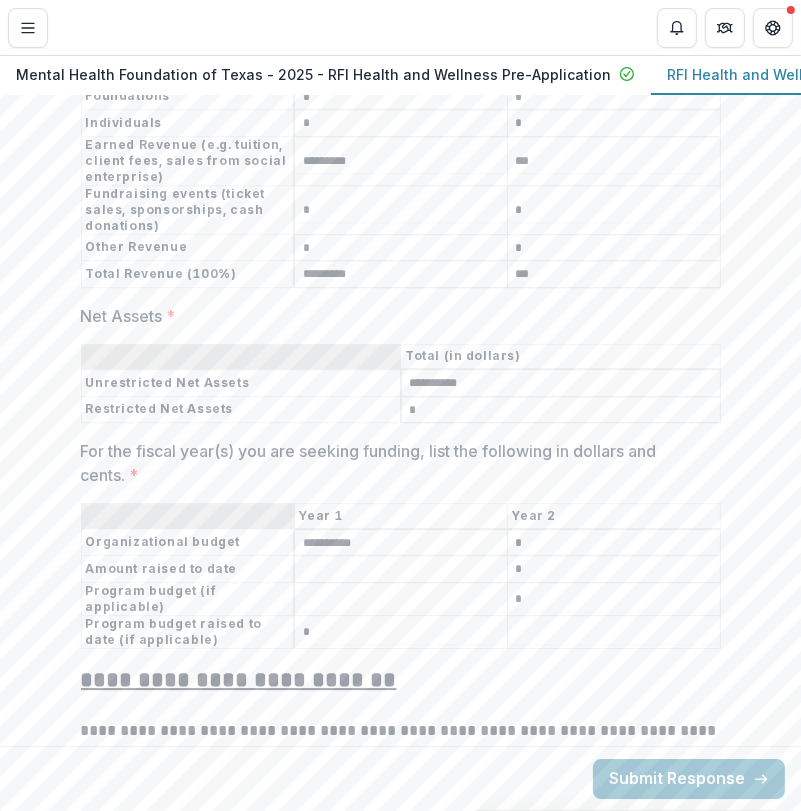 type on "*" 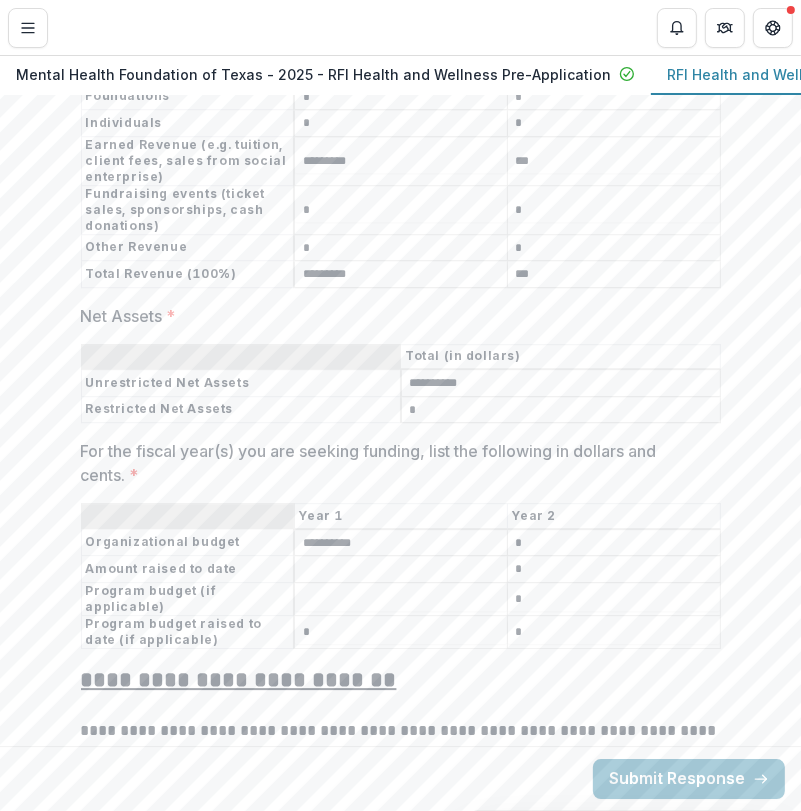 type on "*" 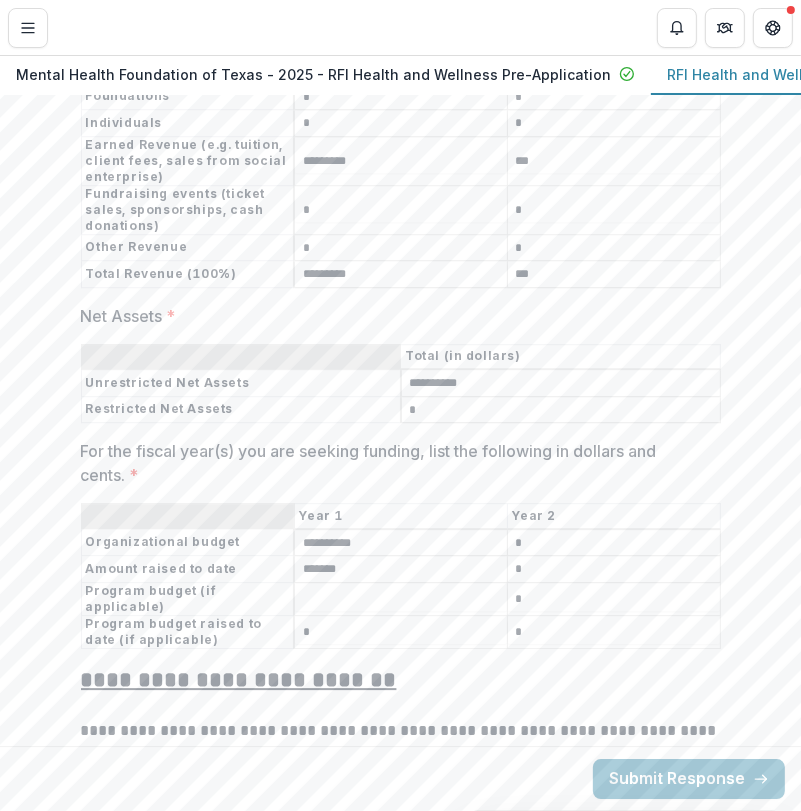 type on "*******" 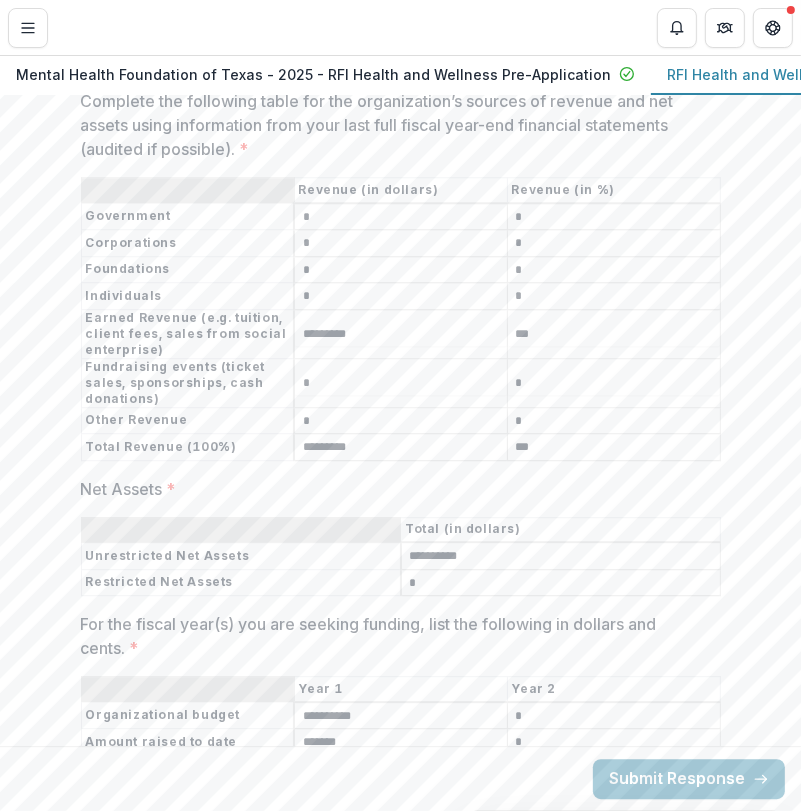 scroll, scrollTop: 12335, scrollLeft: 0, axis: vertical 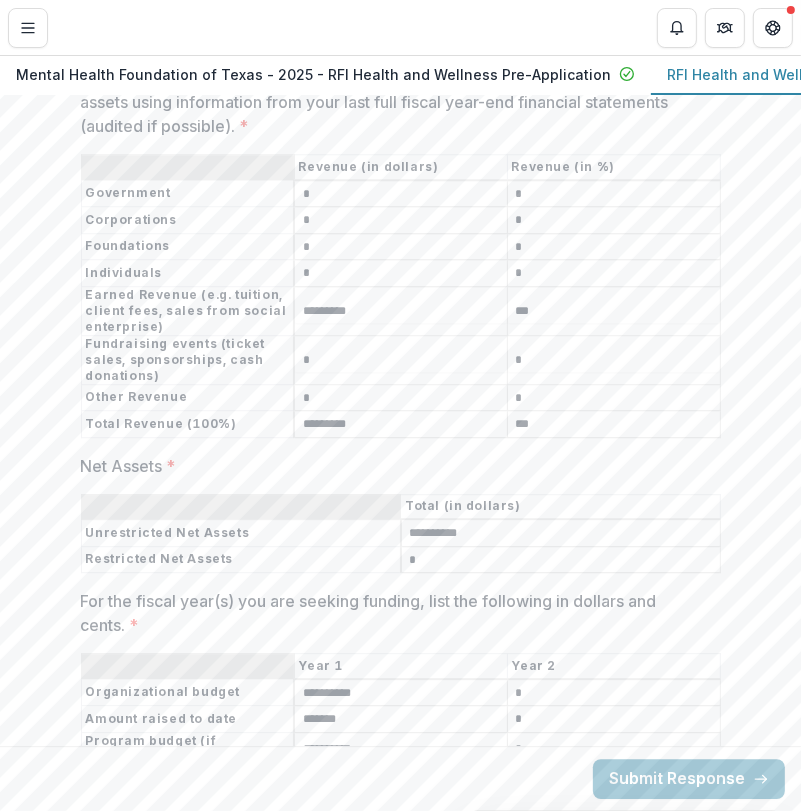 type on "**********" 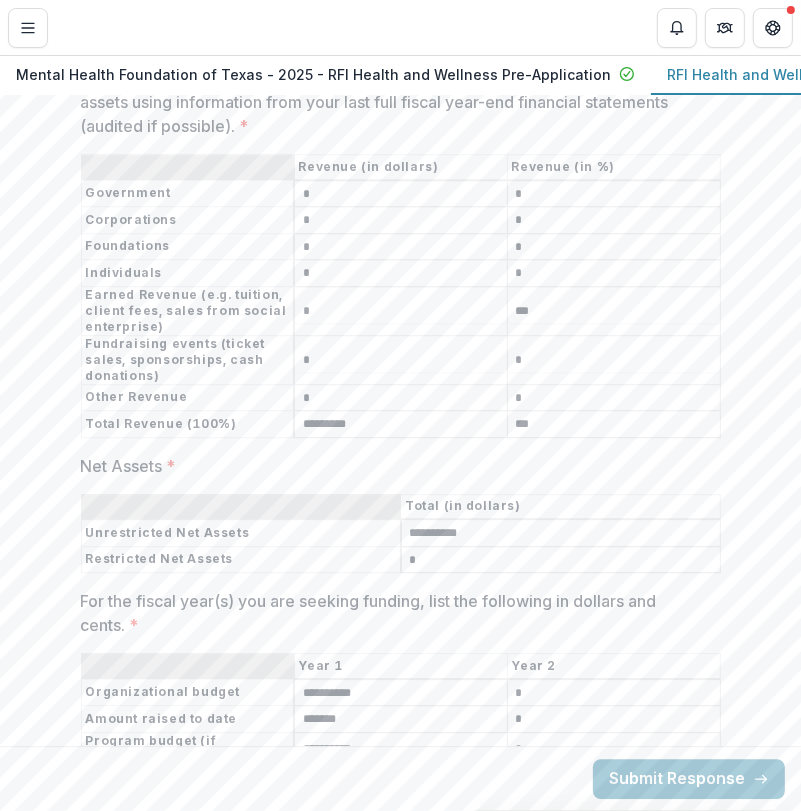 type on "*" 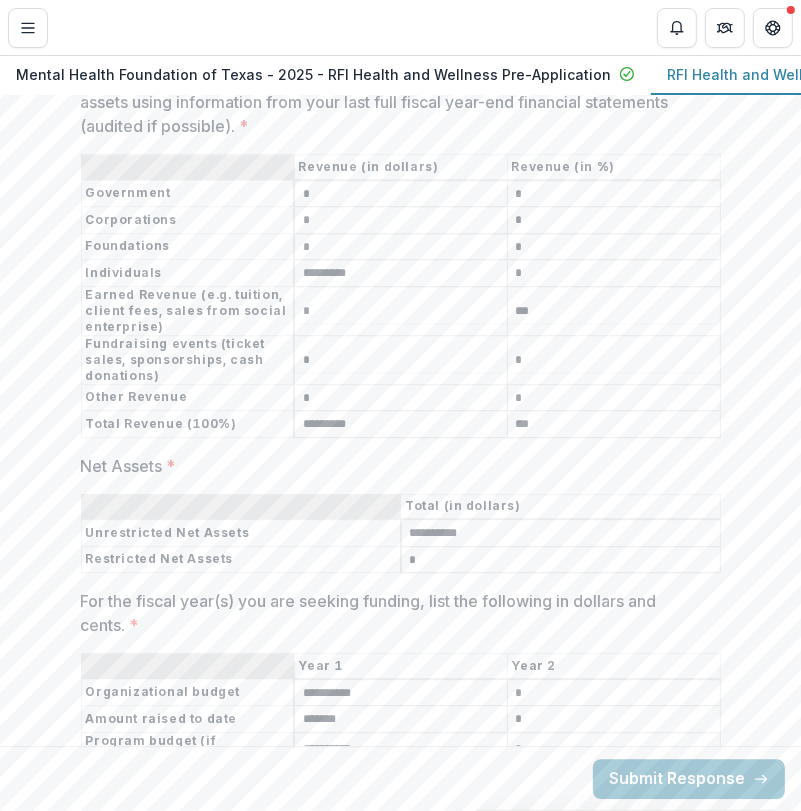 type on "*********" 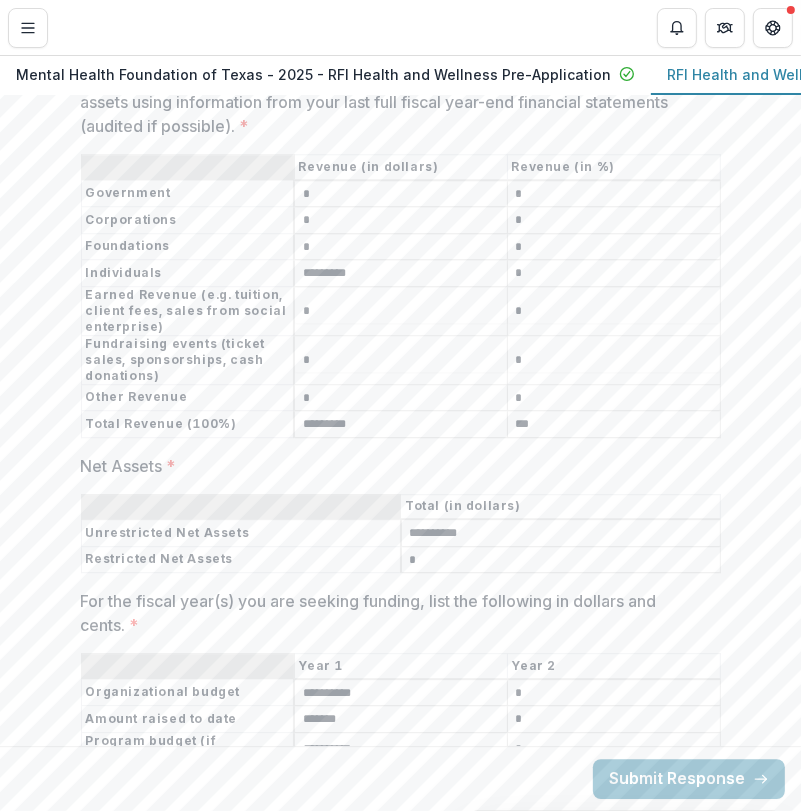 type on "*" 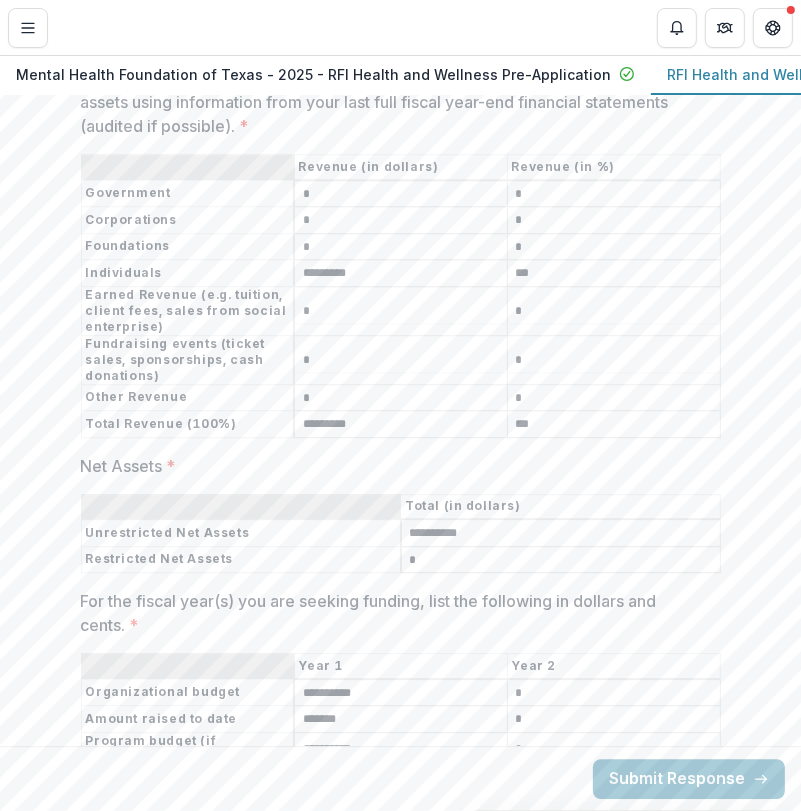 type on "***" 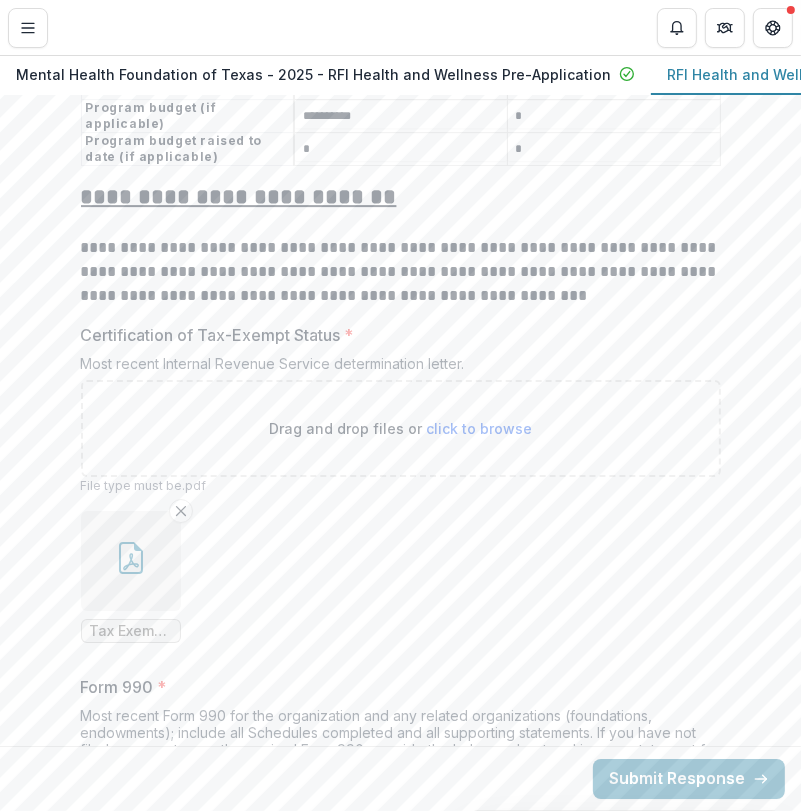 scroll, scrollTop: 12991, scrollLeft: 0, axis: vertical 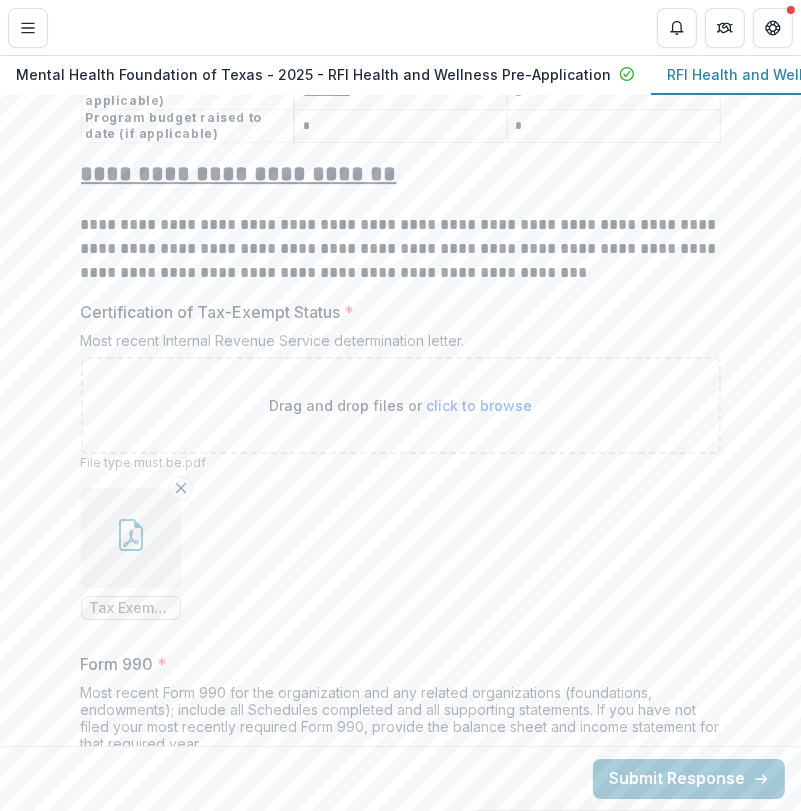 click 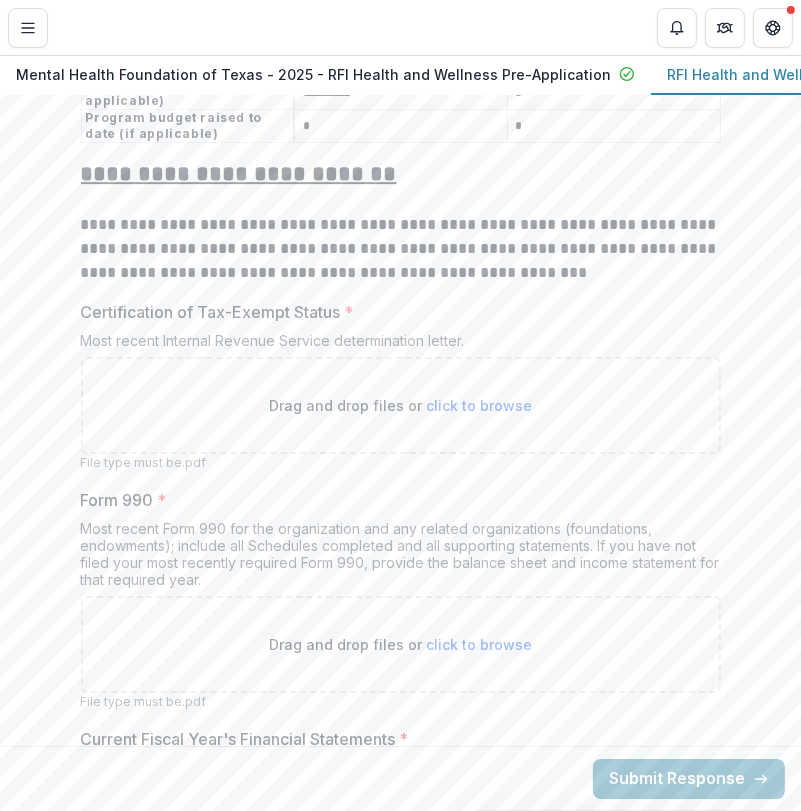 click on "click to browse" at bounding box center [479, 405] 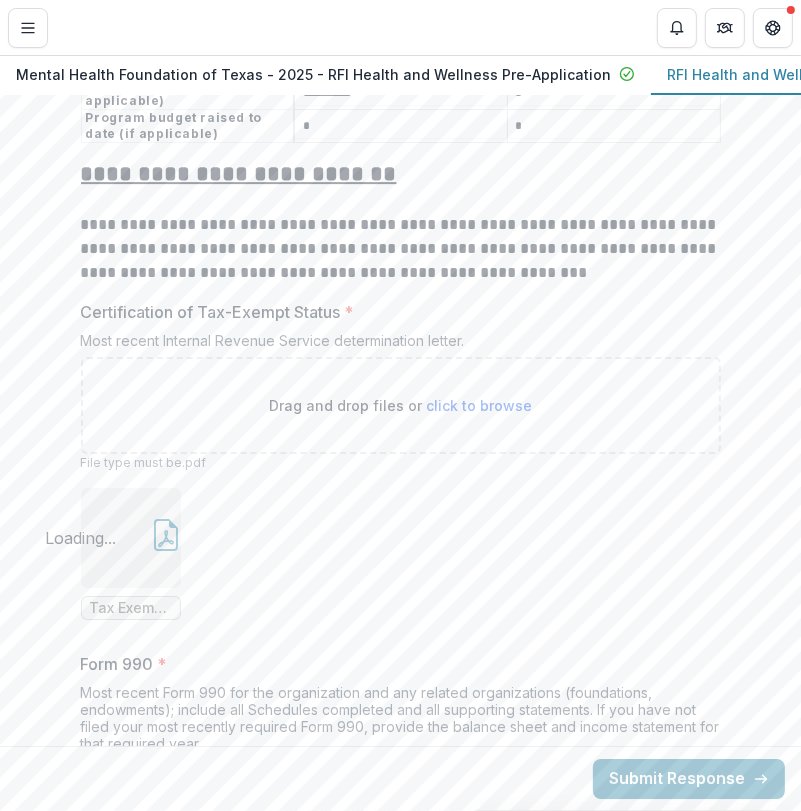 click on "click to browse" at bounding box center (479, 405) 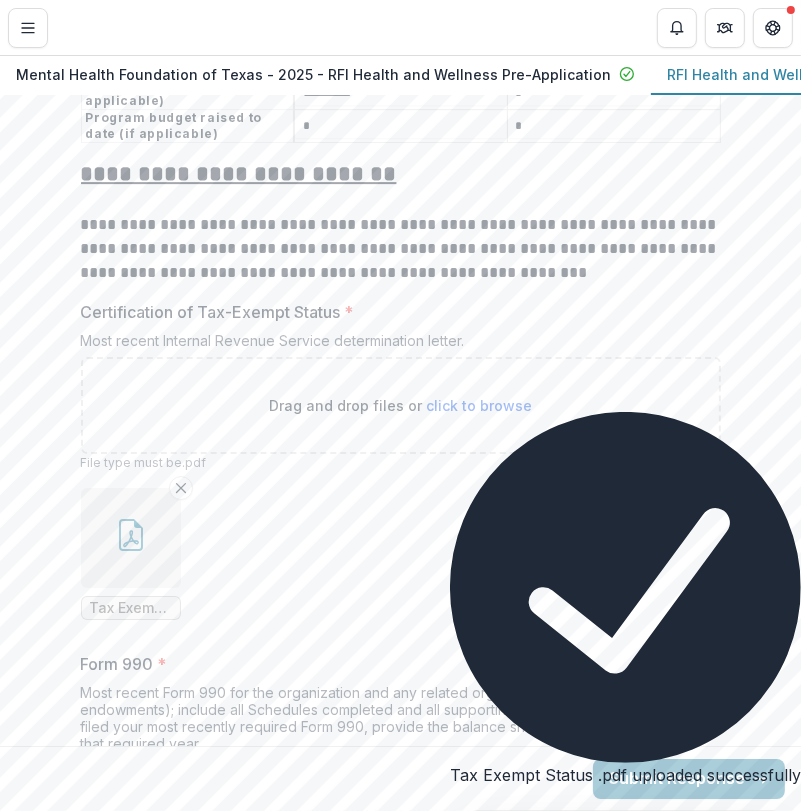 type on "**********" 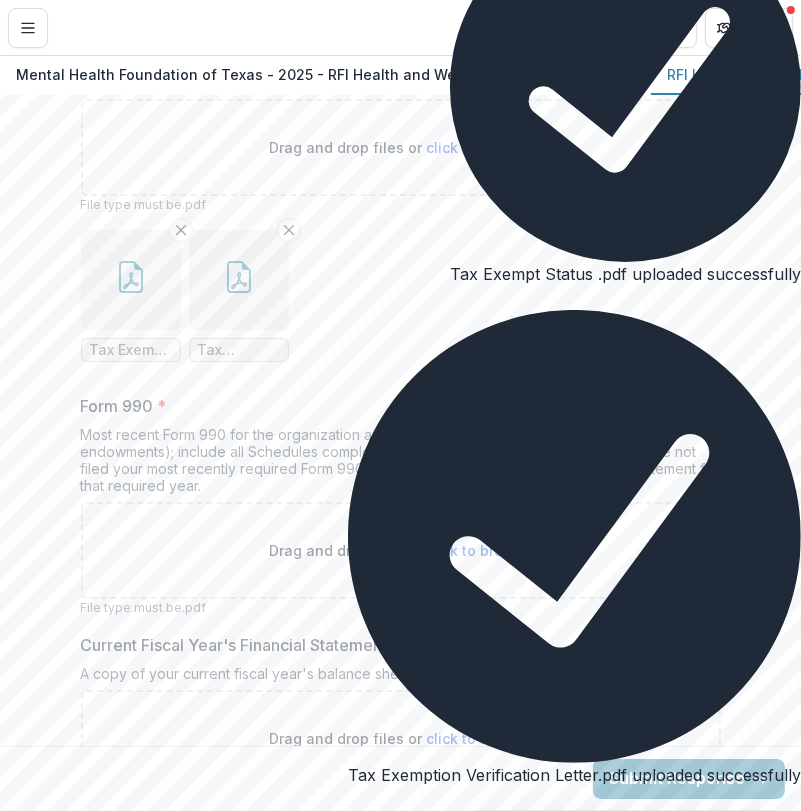 scroll, scrollTop: 13258, scrollLeft: 0, axis: vertical 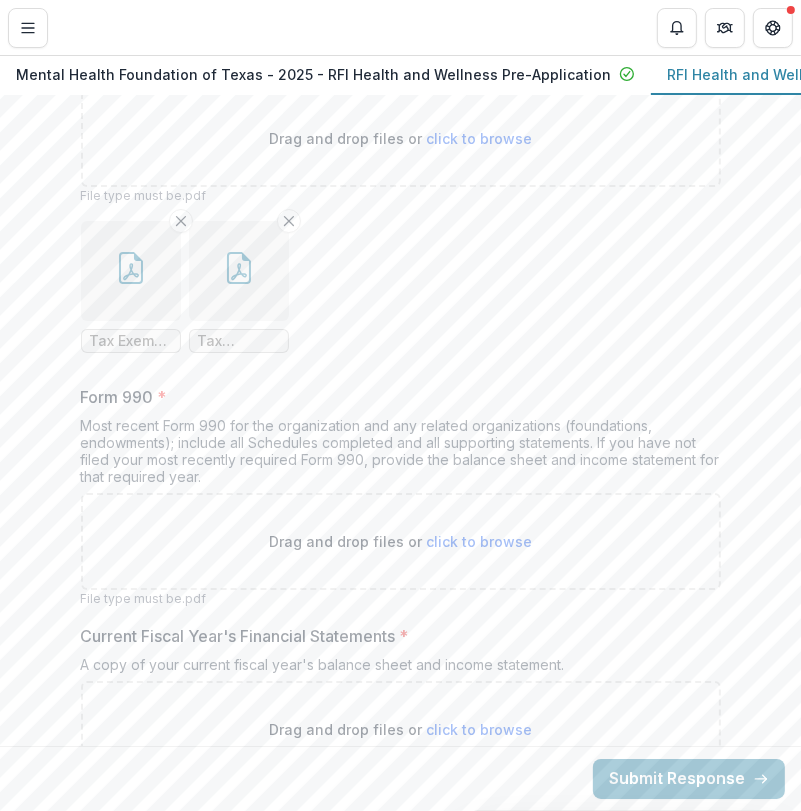 click on "click to browse" at bounding box center [479, 541] 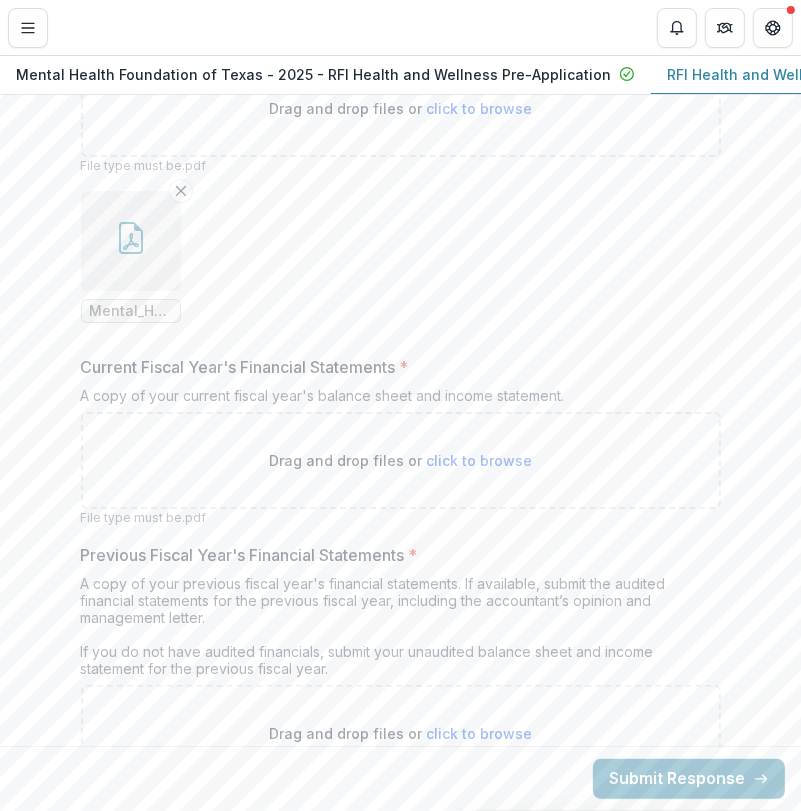 scroll, scrollTop: 13690, scrollLeft: 0, axis: vertical 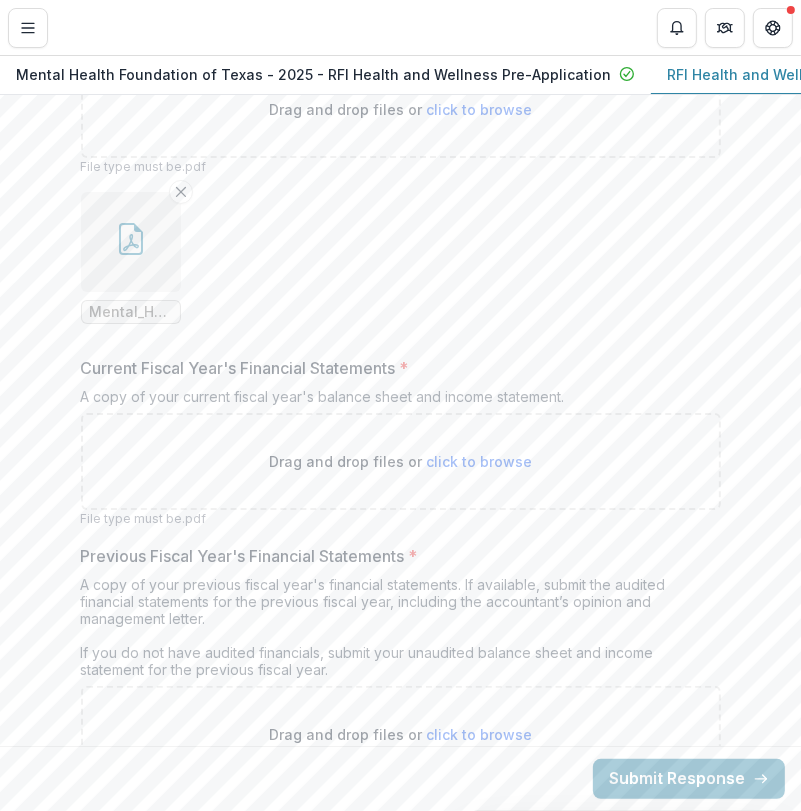 click on "click to browse" at bounding box center (479, 461) 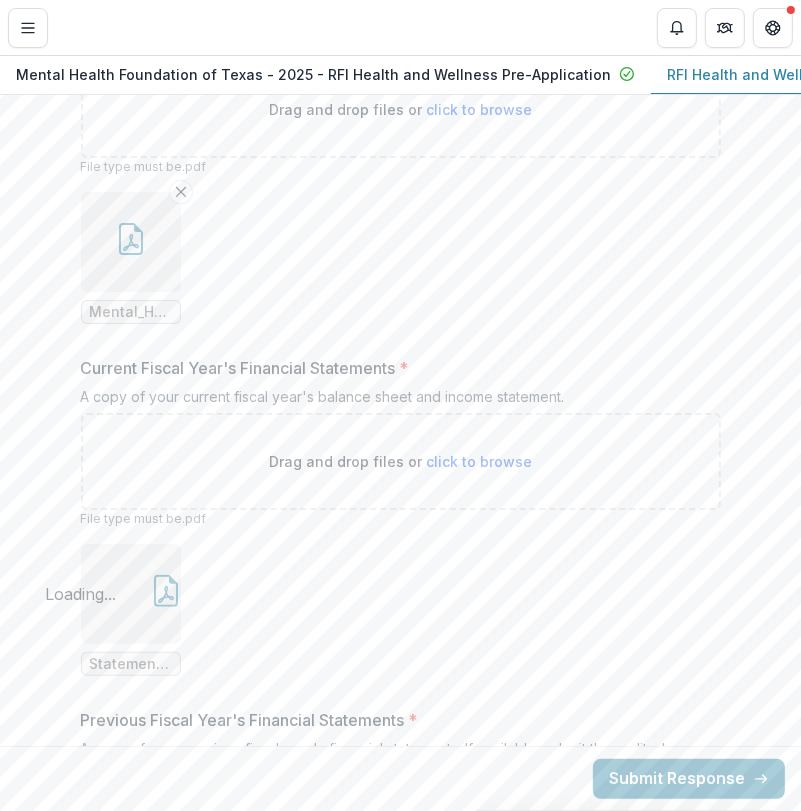 click on "click to browse" at bounding box center (479, 461) 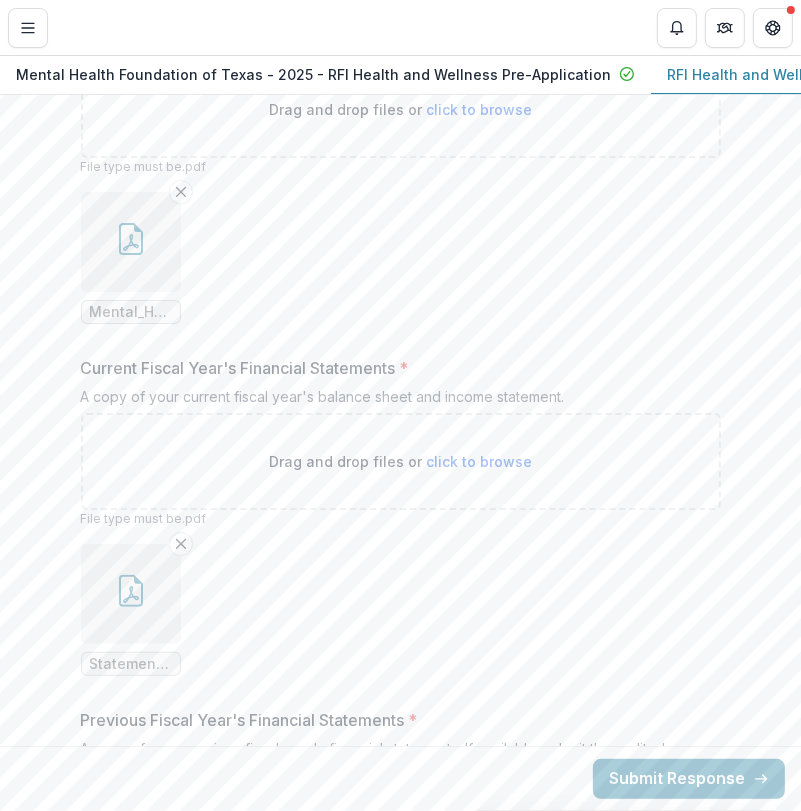 type on "**********" 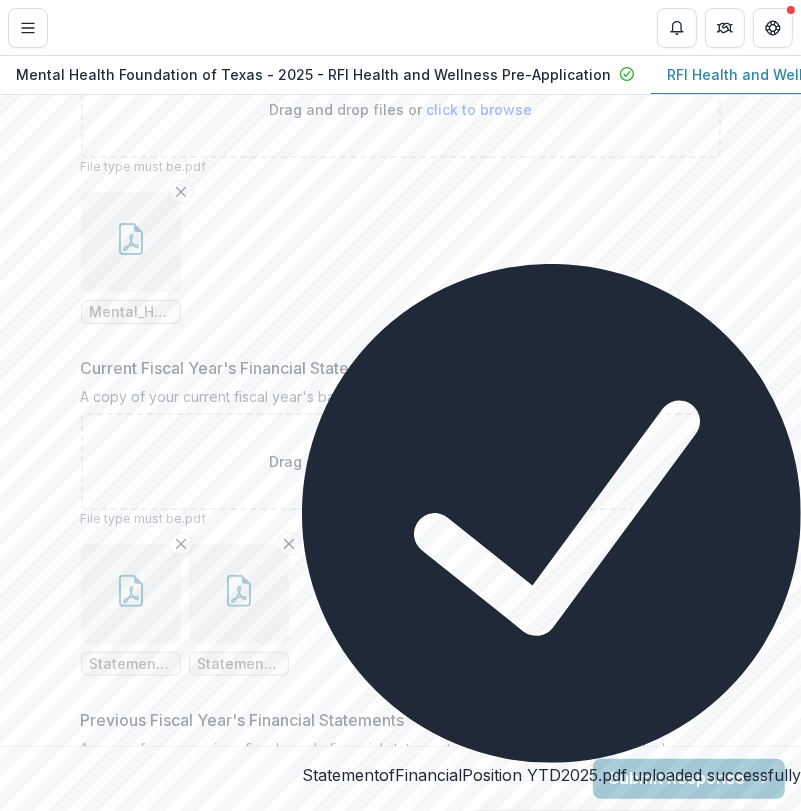 click at bounding box center (239, 594) 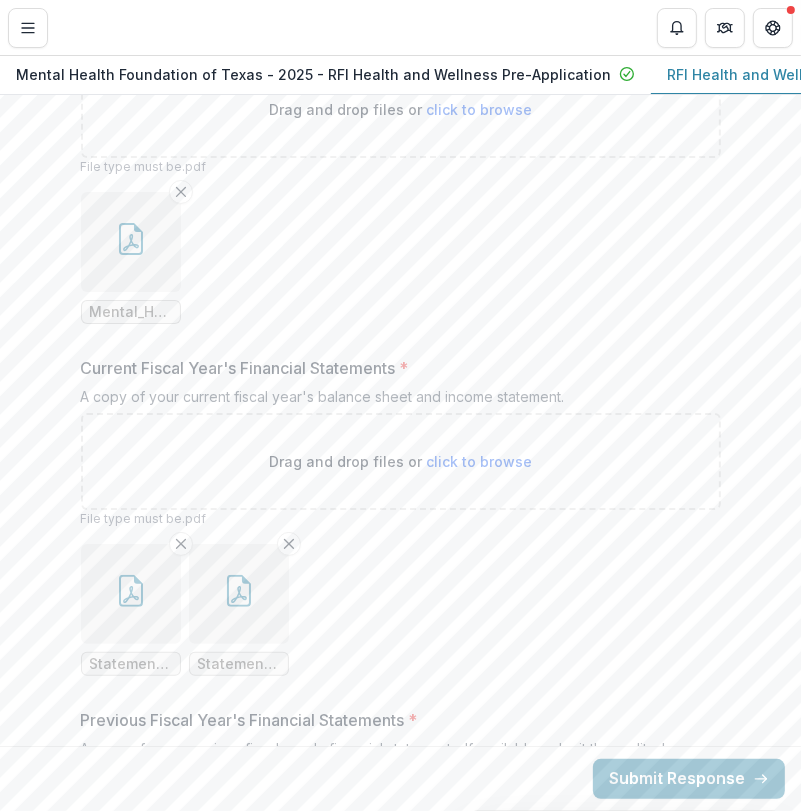 click on "StatementofActivity YTD2025.pdf" at bounding box center [131, 610] 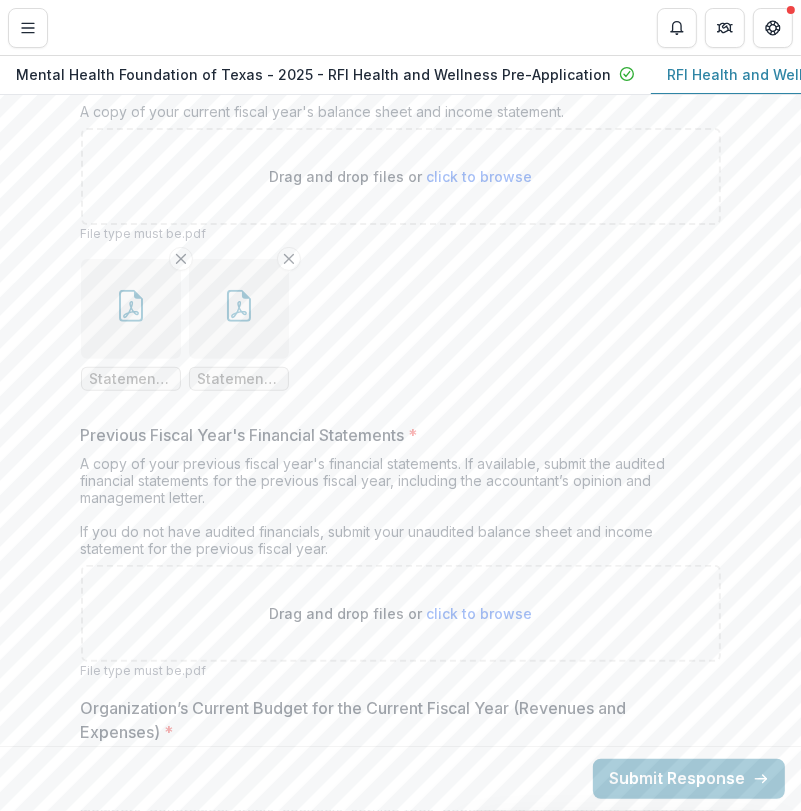 scroll, scrollTop: 13978, scrollLeft: 0, axis: vertical 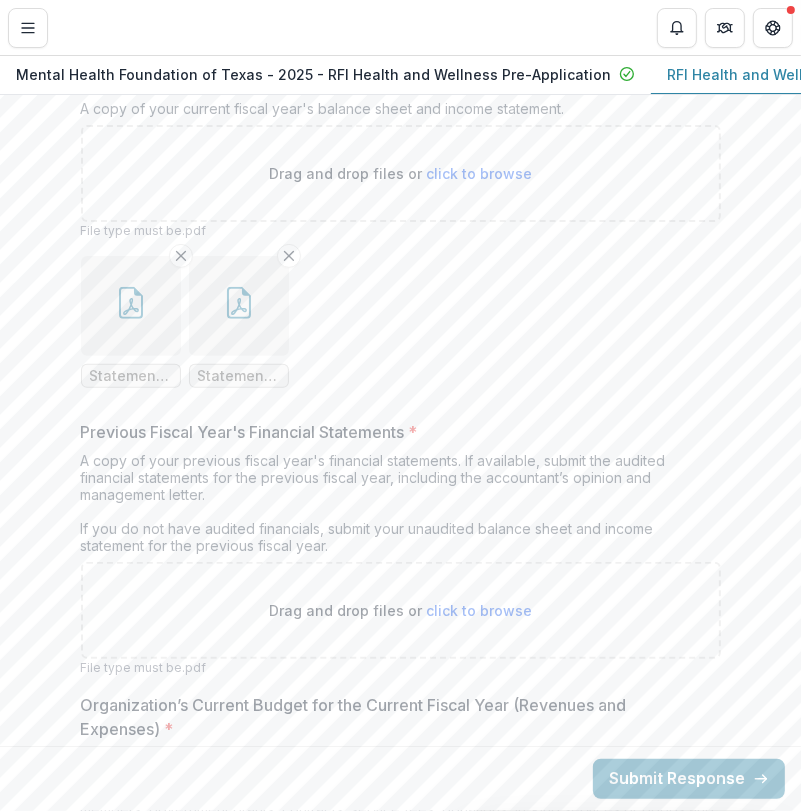 click 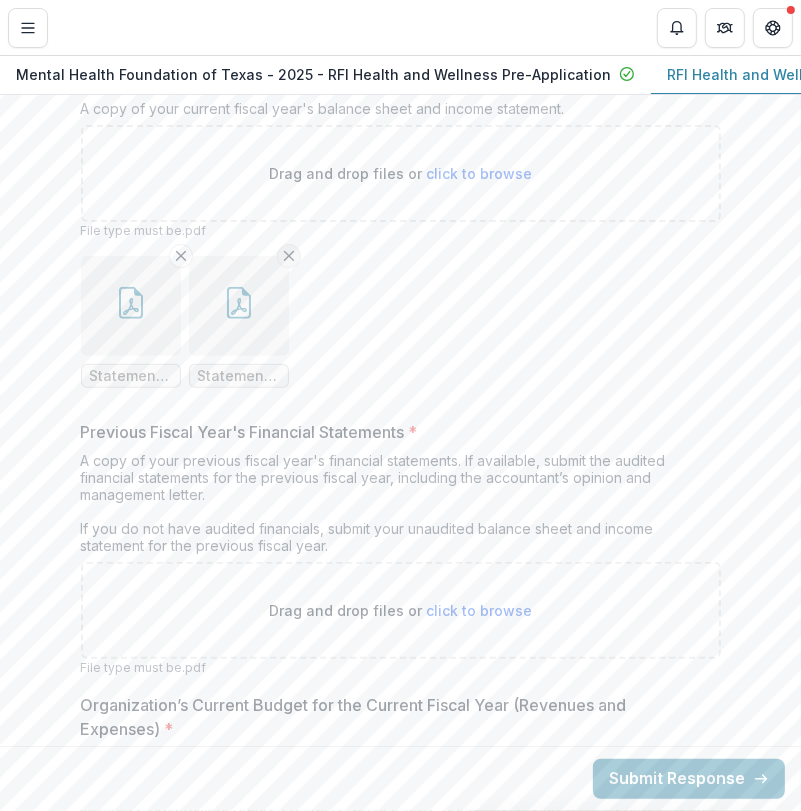 click 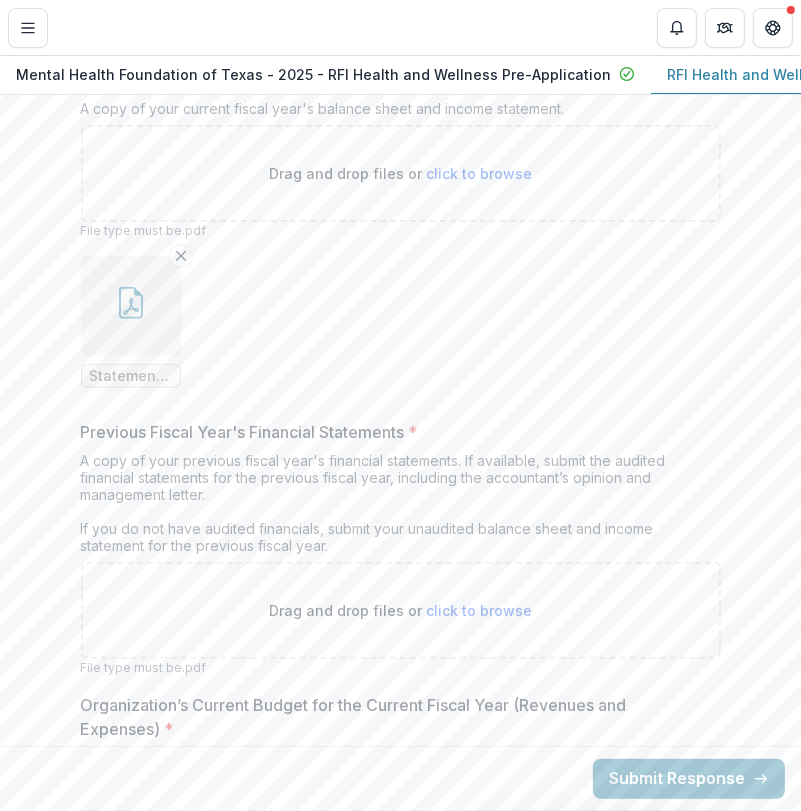click on "click to browse" at bounding box center [479, 173] 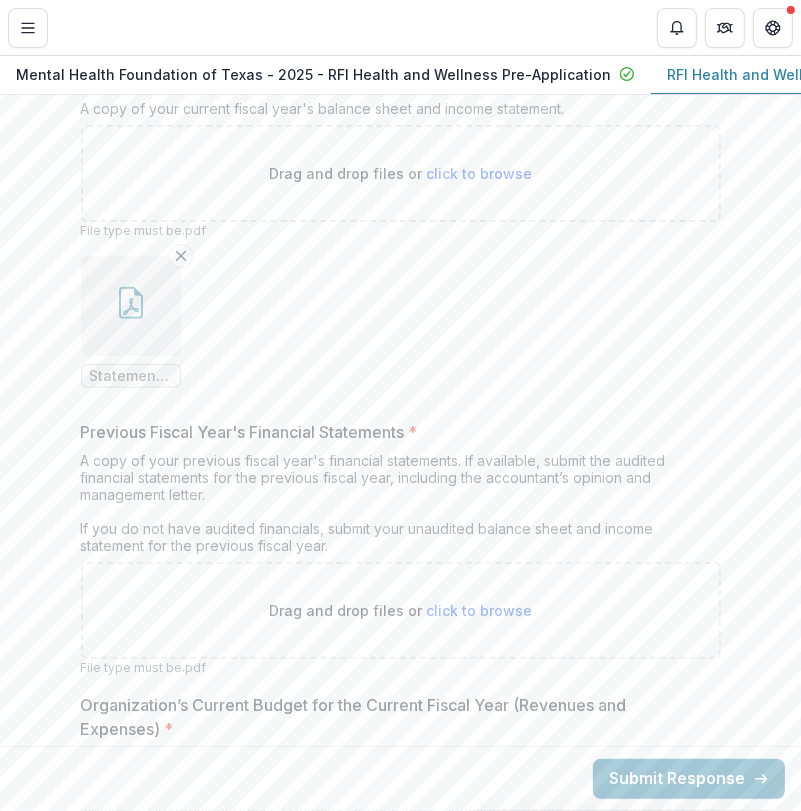 type on "**********" 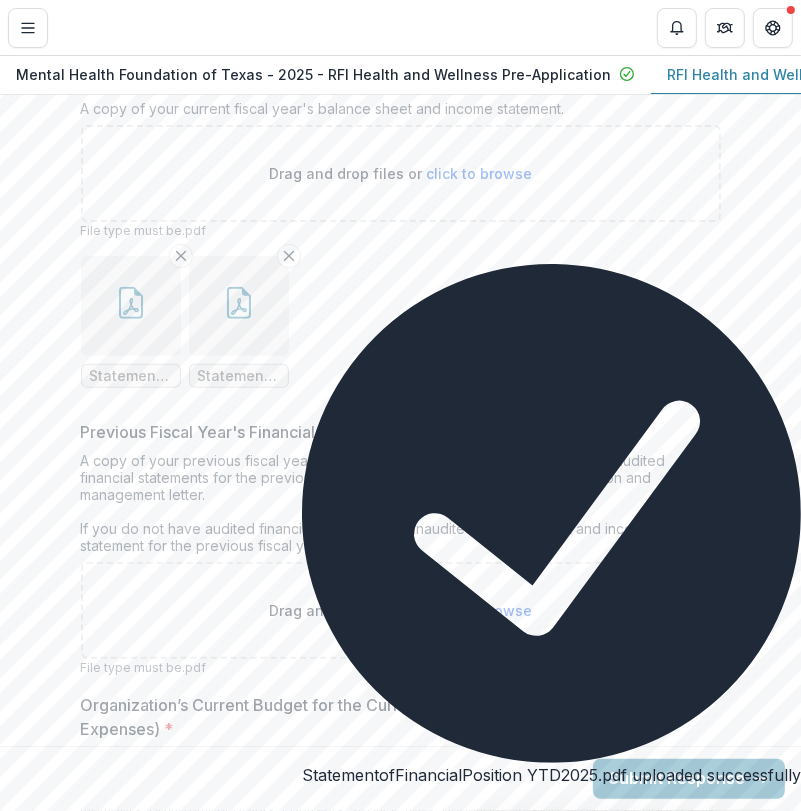 click at bounding box center (239, 306) 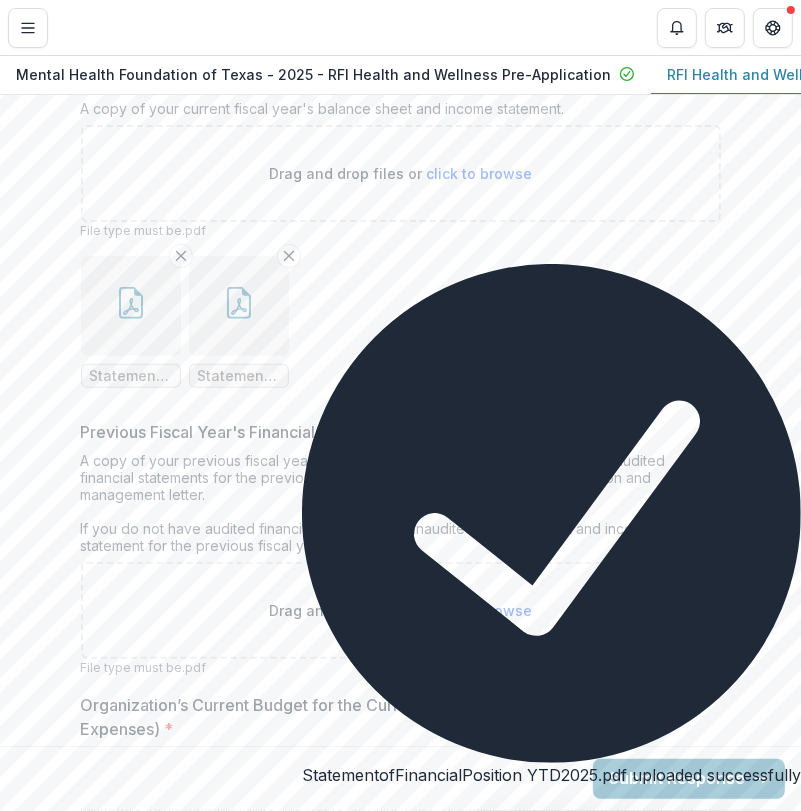 click 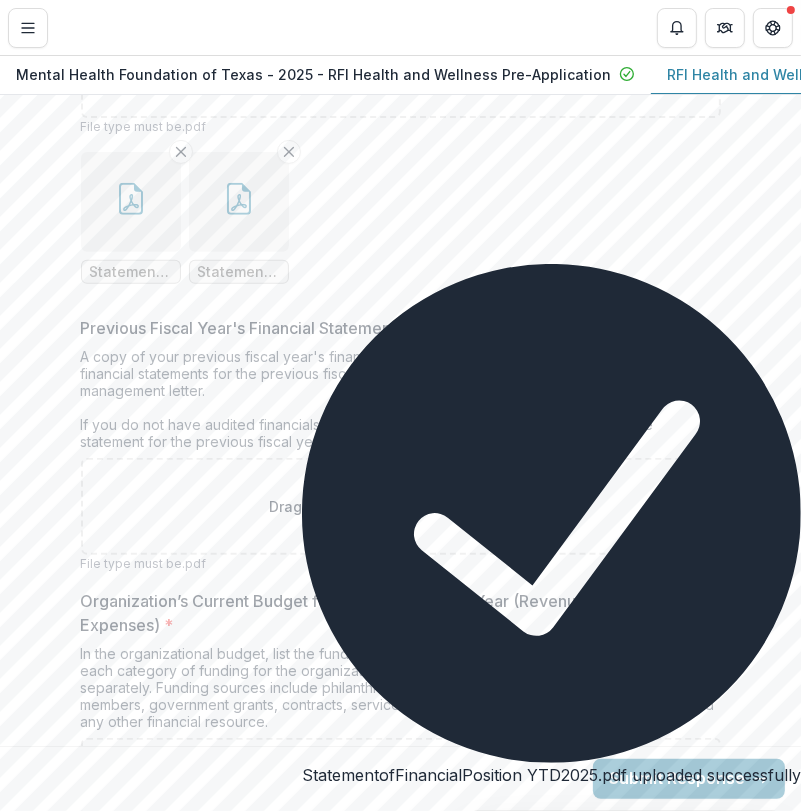 scroll, scrollTop: 14098, scrollLeft: 0, axis: vertical 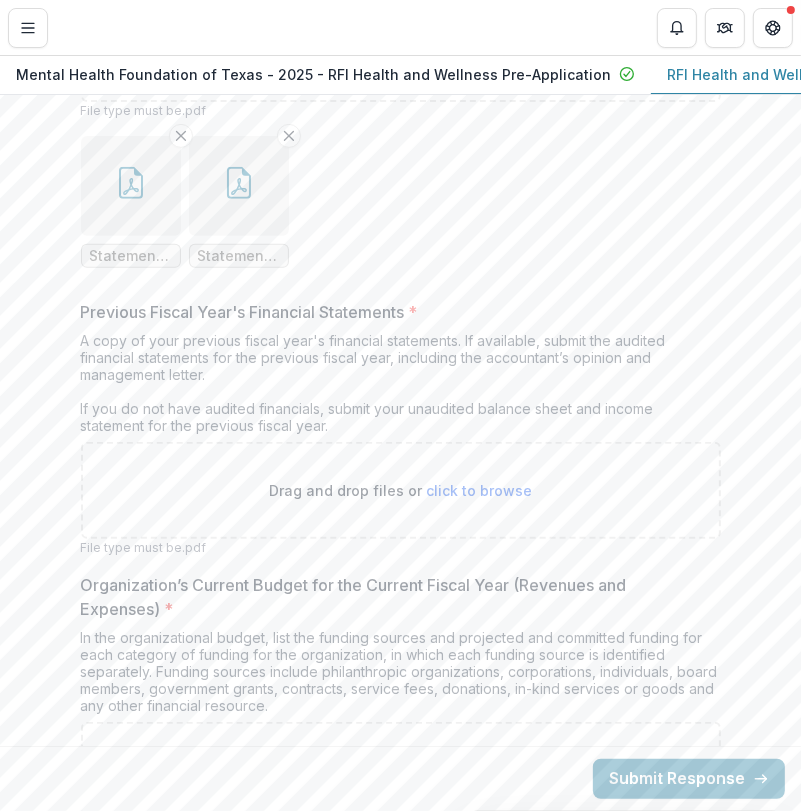 click on "click to browse" at bounding box center (479, 490) 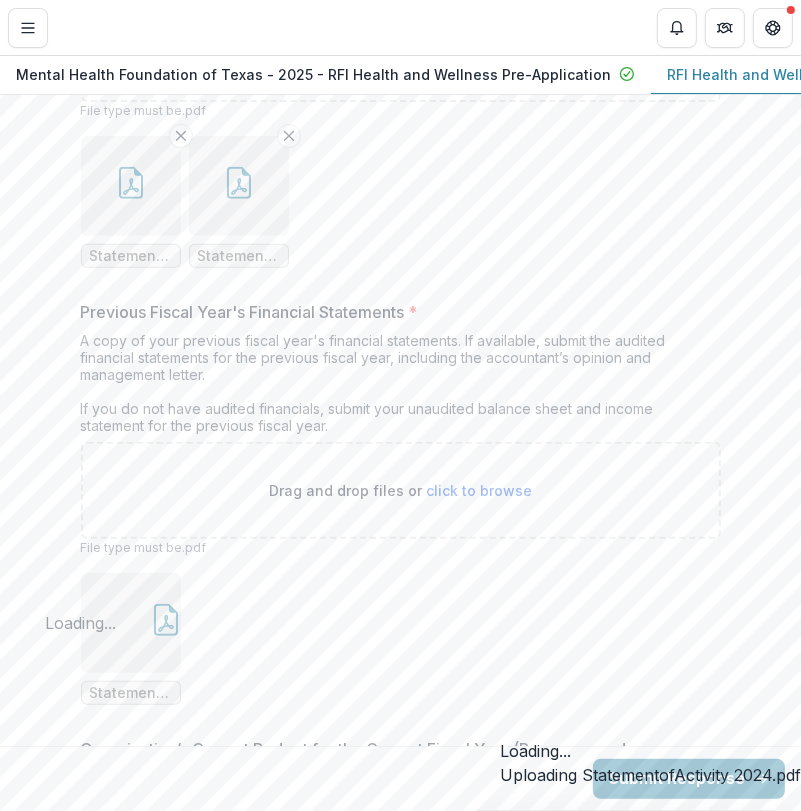 click on "click to browse" at bounding box center [479, 490] 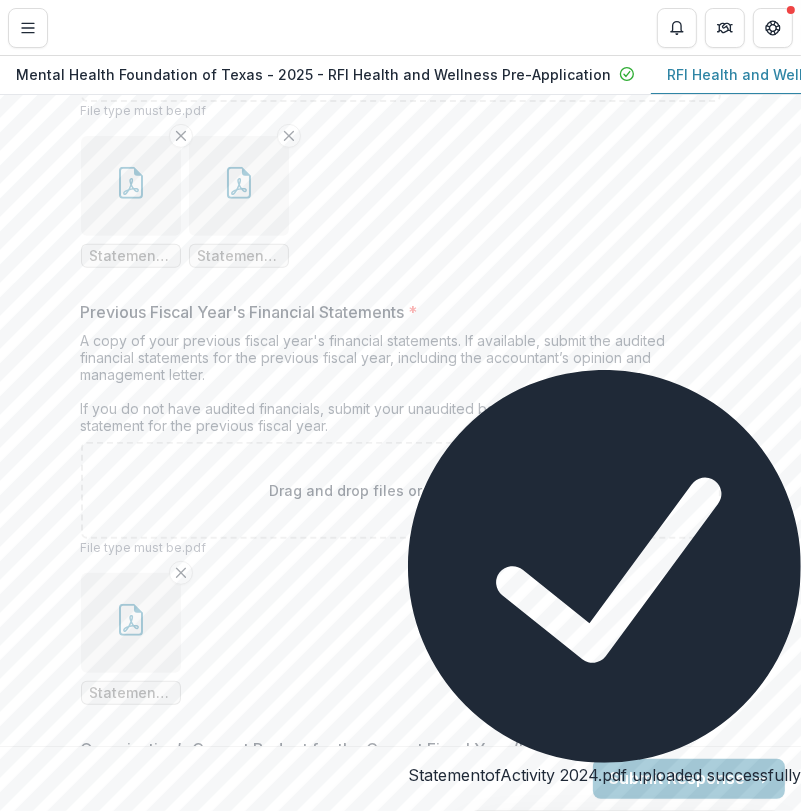 type on "**********" 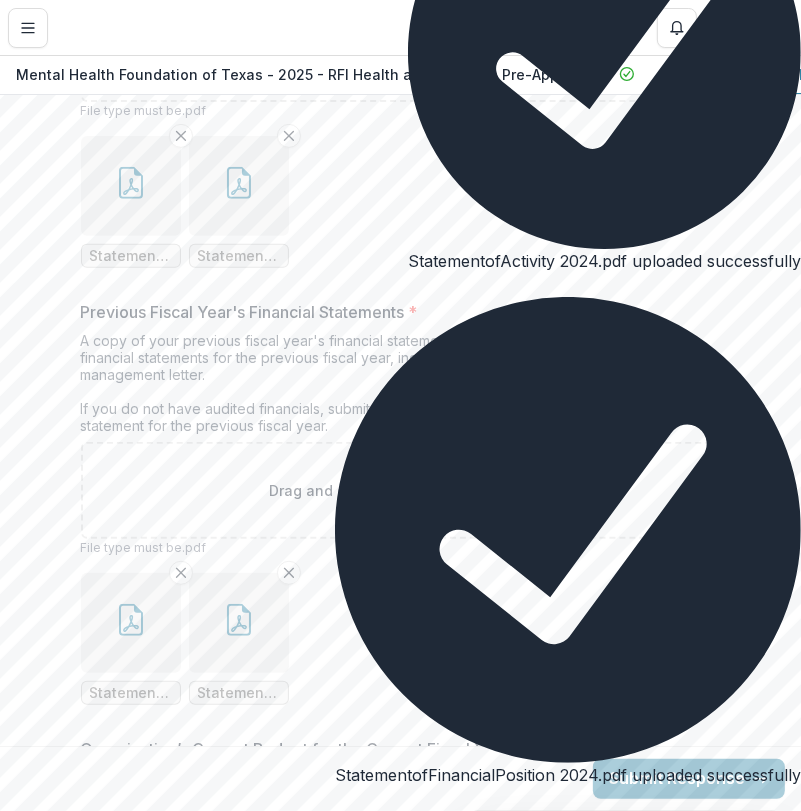 click at bounding box center (131, 623) 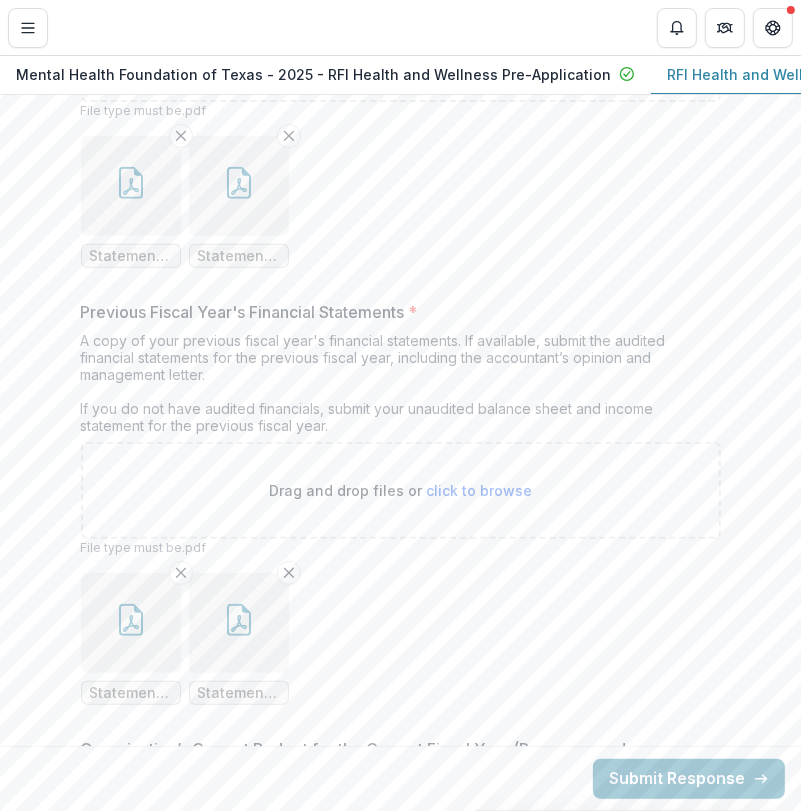 click 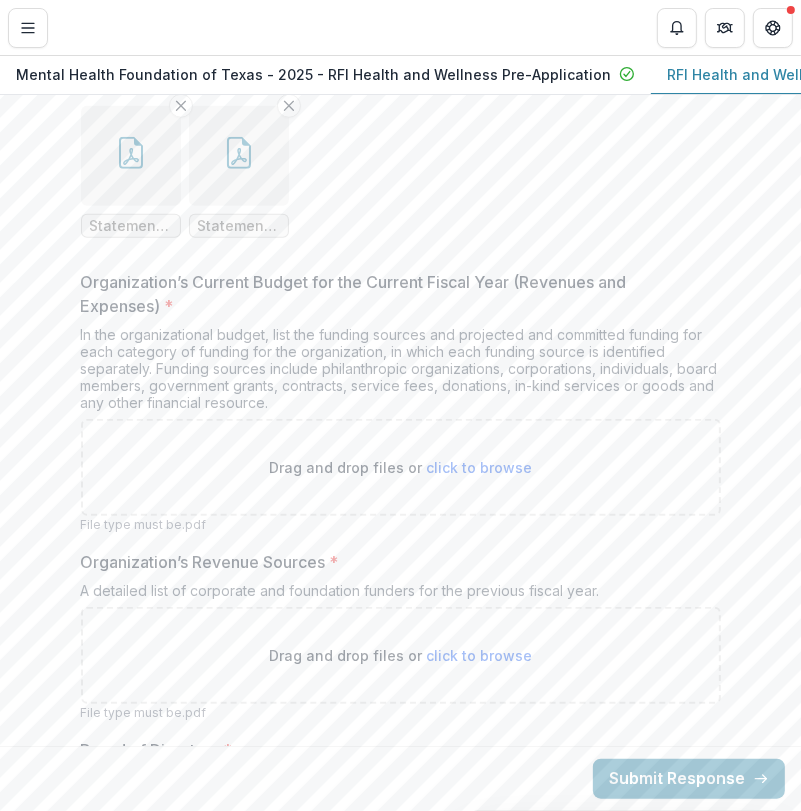 scroll, scrollTop: 14563, scrollLeft: 0, axis: vertical 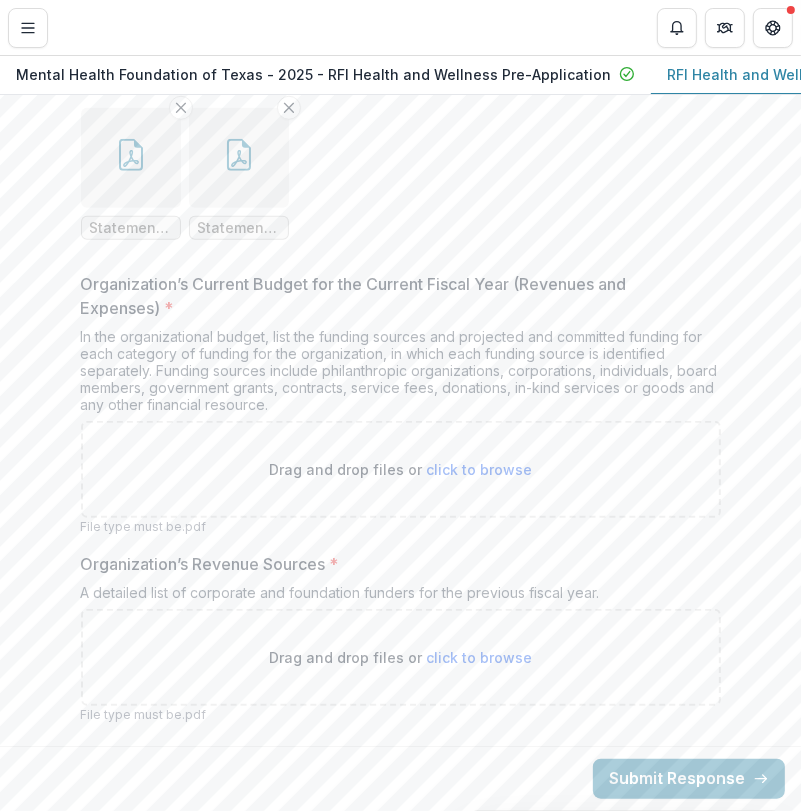 click on "click to browse" at bounding box center (479, 469) 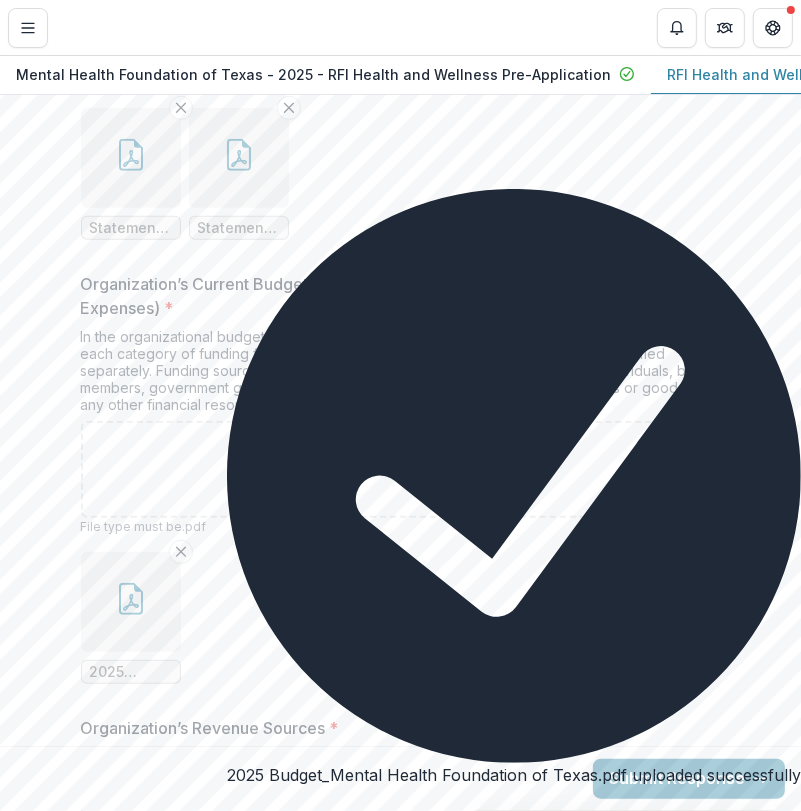 click at bounding box center (131, 602) 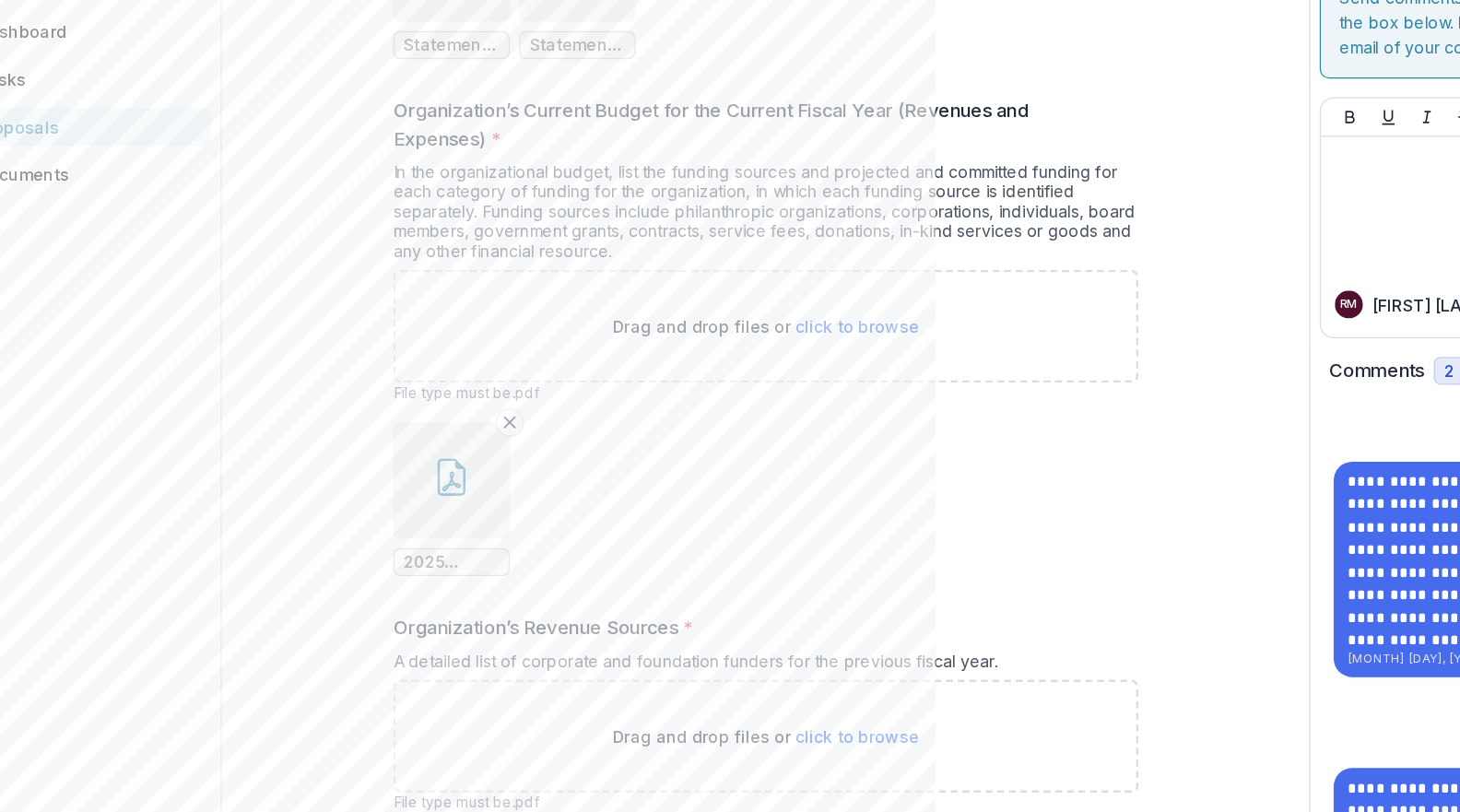 click on "2025 Budget_Mental Health Foundation of Texas.pdf Download" at bounding box center [730, 1124] 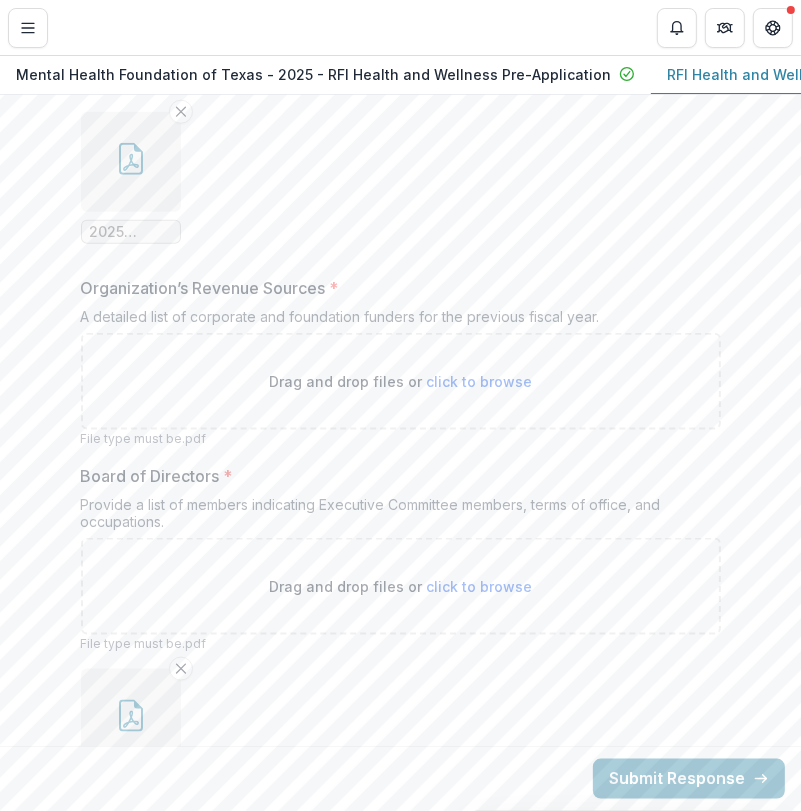 scroll, scrollTop: 15001, scrollLeft: 0, axis: vertical 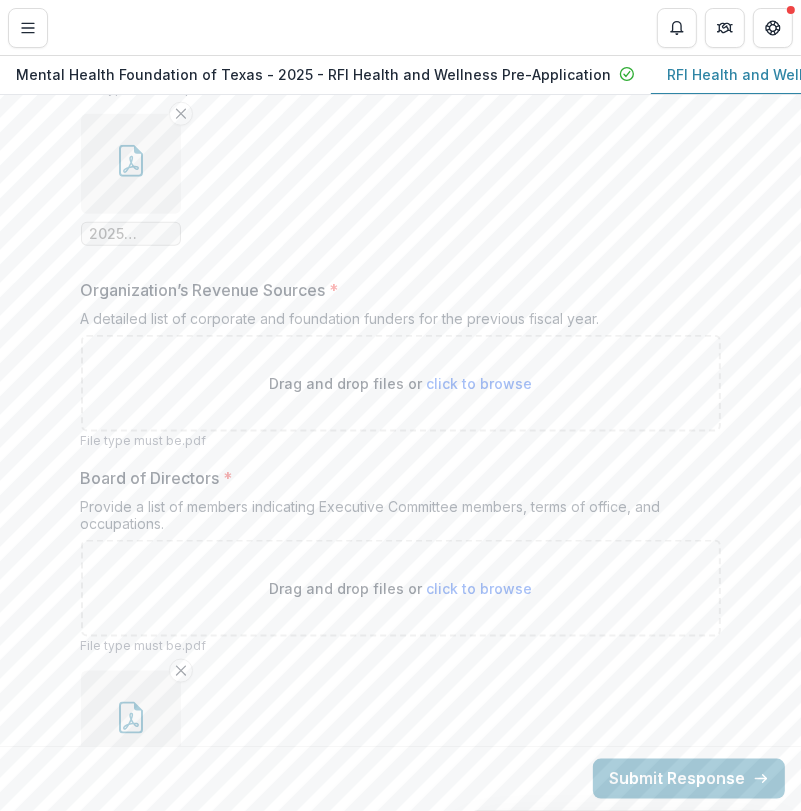 click on "click to browse" at bounding box center [479, 383] 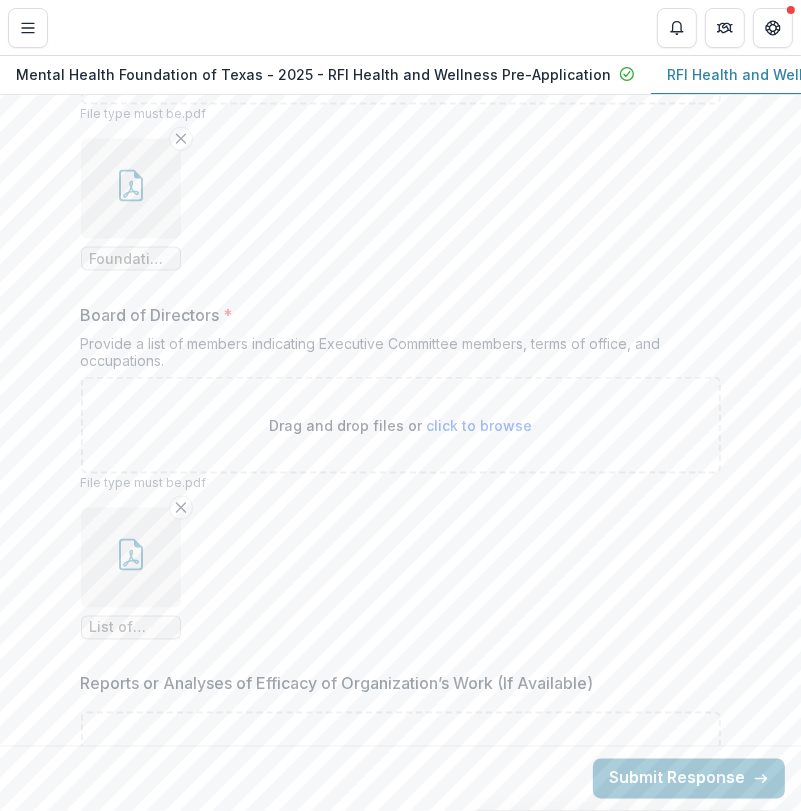 scroll, scrollTop: 15336, scrollLeft: 0, axis: vertical 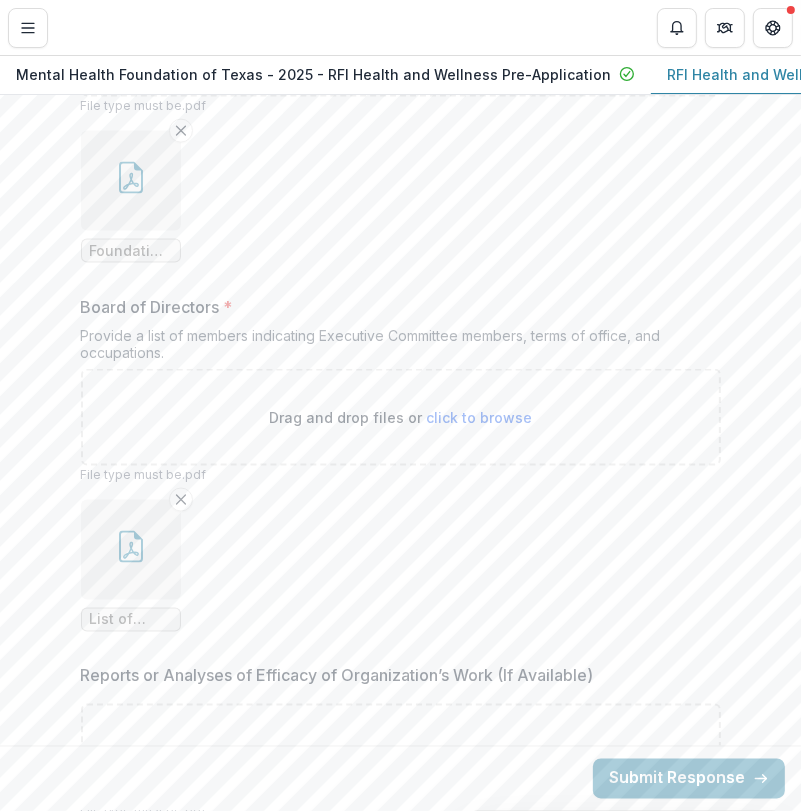 click 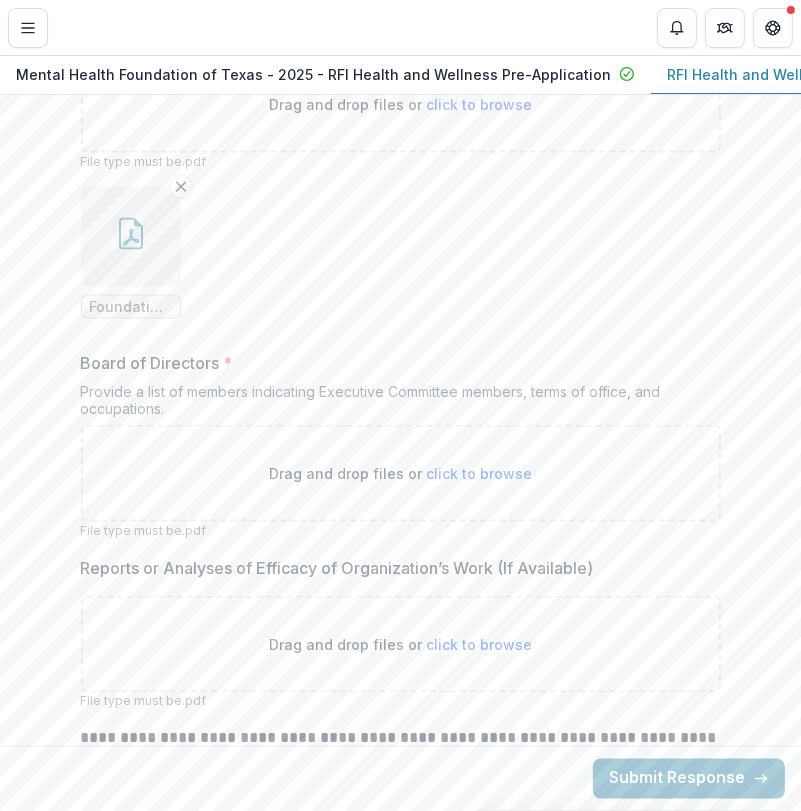 click on "click to browse" at bounding box center [479, 473] 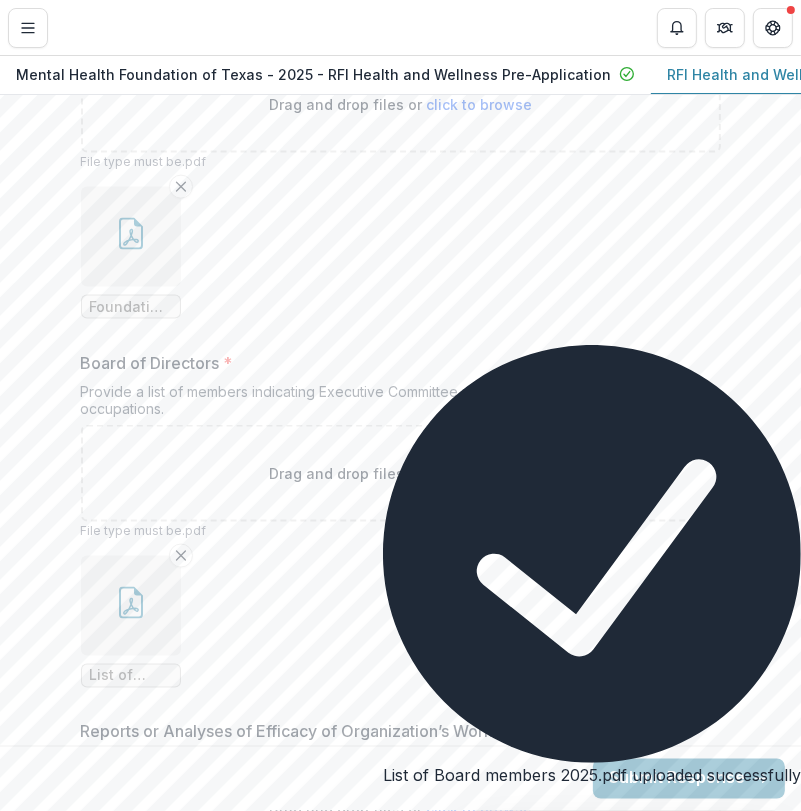 click on "List of Board members 2025.pdf" at bounding box center [401, 622] 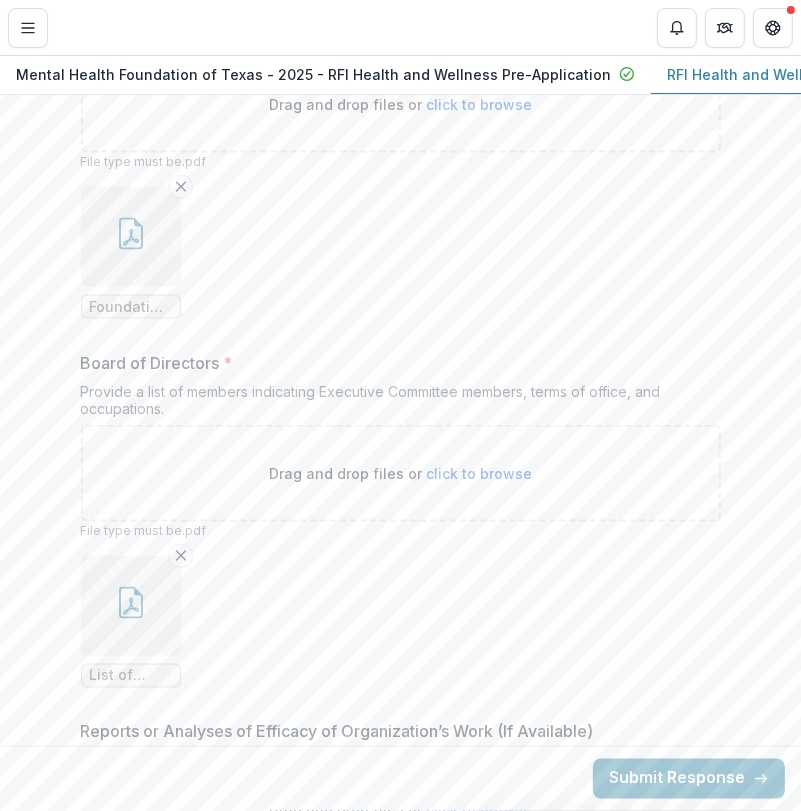 click 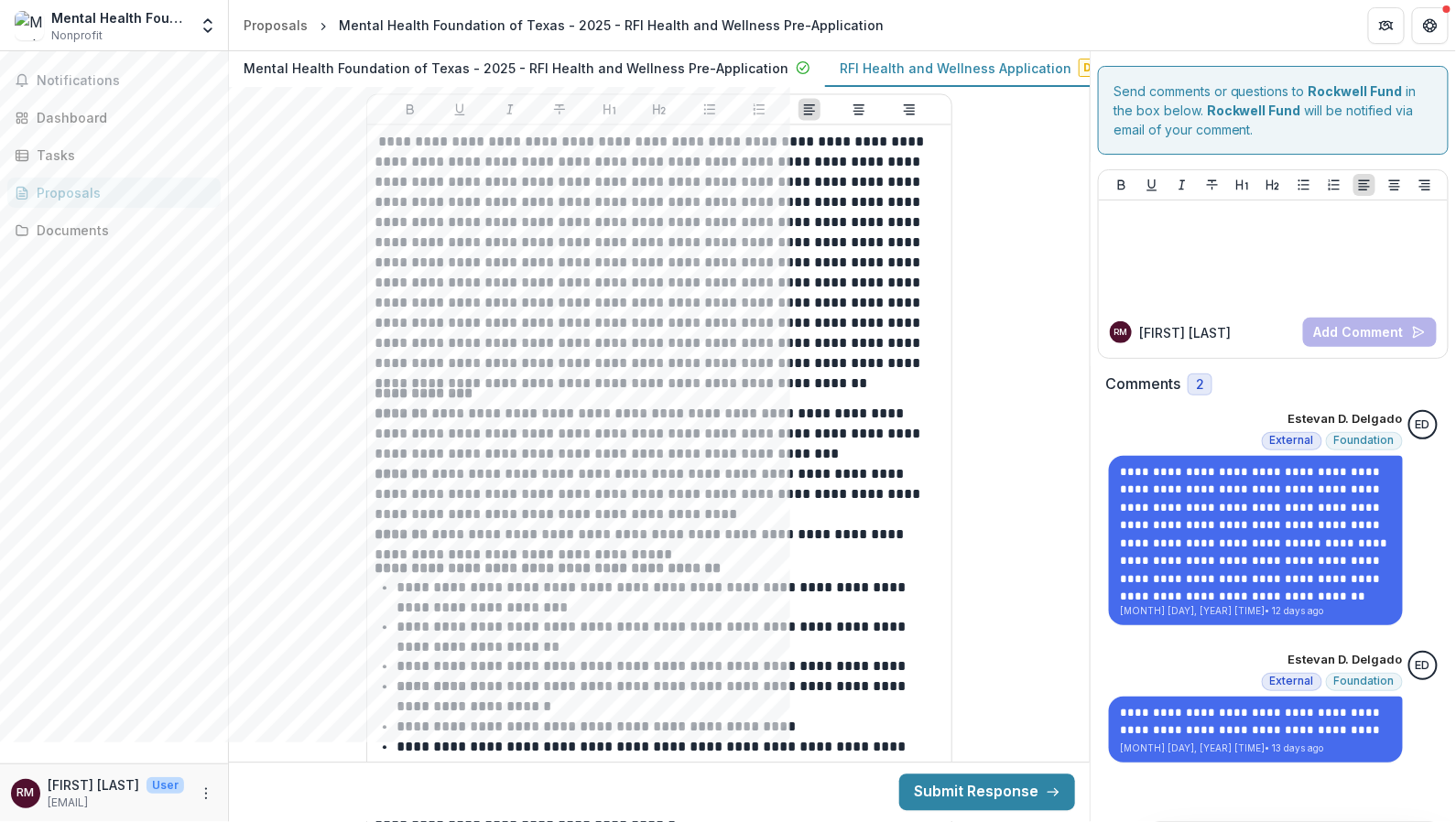 scroll, scrollTop: 5653, scrollLeft: 0, axis: vertical 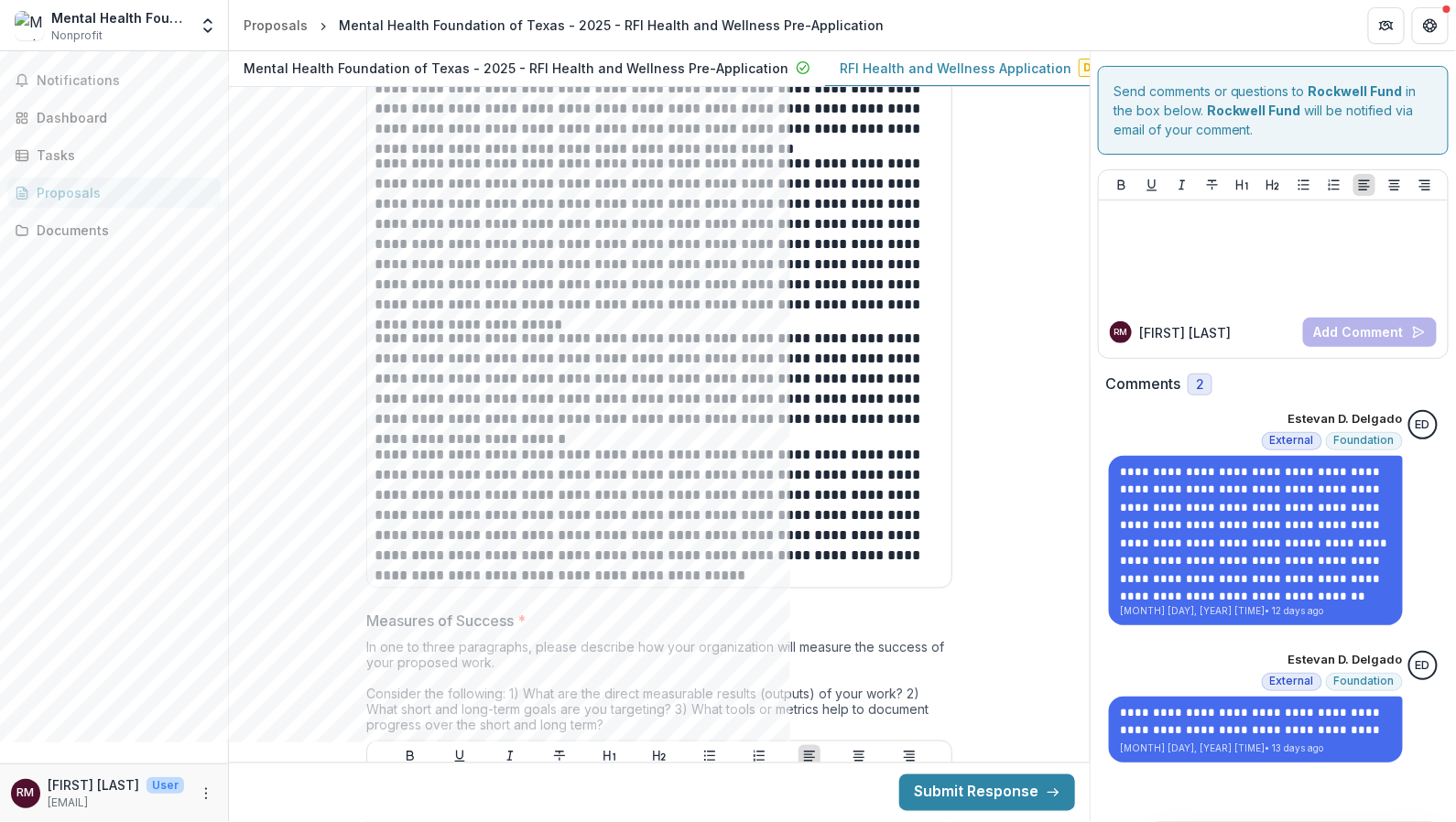 click on "Notifications Dashboard Tasks Proposals Documents" at bounding box center [114, 407] 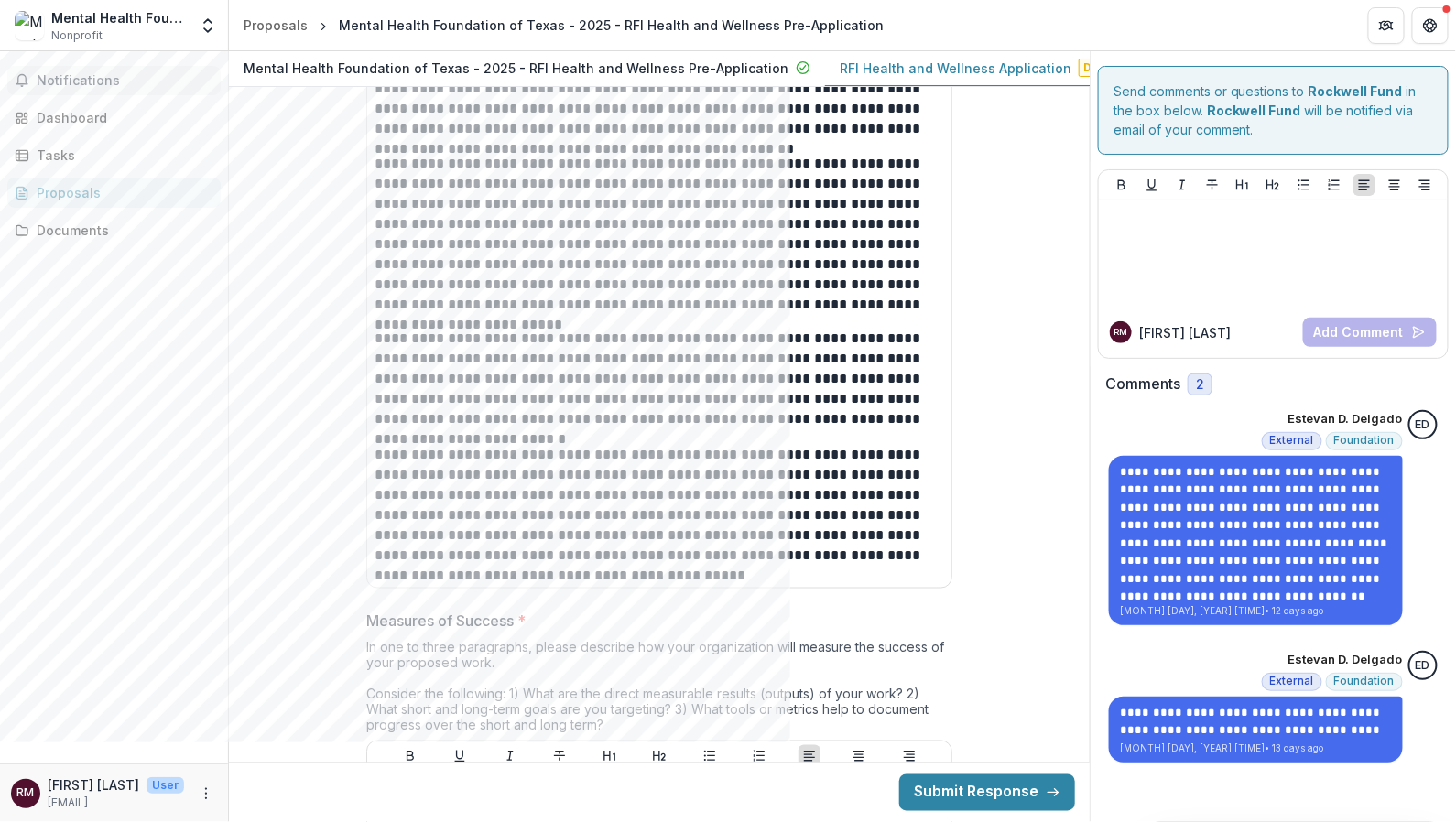 click on "Notifications" at bounding box center [114, 81] 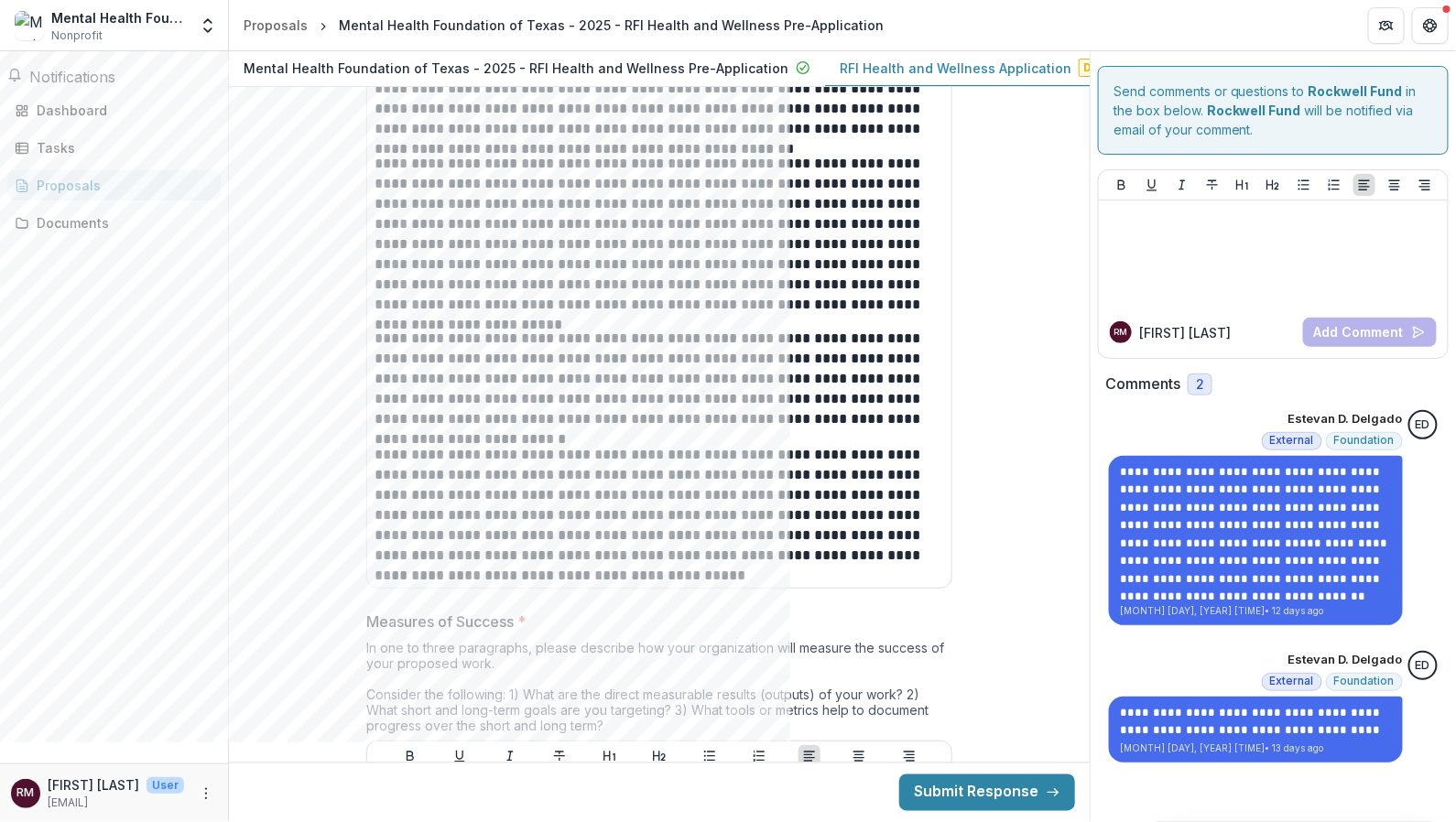 click on "Notifications Unread   0 Archived You don't have any unread notifications We'll notify you about important updates and any time you're mentioned on Temelio. ED [FIRST] [LAST] added a comment to  Mental Health Foundation of Texas - [YEAR] - RFI Health and Wellness Pre-Application . [MONTH] [DAY], [YEAR], [TIME] ED [FIRST] [LAST] added a comment to  Mental Health Foundation of Texas - [YEAR] - RFI Health and Wellness Pre-Application . [MONTH] [DAY], [YEAR], [TIME] ED [FIRST] [LAST]  changed the deadline of   Mental Health Foundation of Texas - [YEAR] - RFI Health and Wellness Pre-Application  to   -- [MONTH] [DAY], [YEAR], [TIME] ED [FIRST] [LAST] changed  Mental Health Foundation of Texas - [YEAR] - RFI Health and Wellness Pre-Application  from   Pre-App Submitted Application Draft [MONTH] [DAY], [YEAR], [TIME] Dashboard Tasks Proposals Documents" at bounding box center [114, 407] 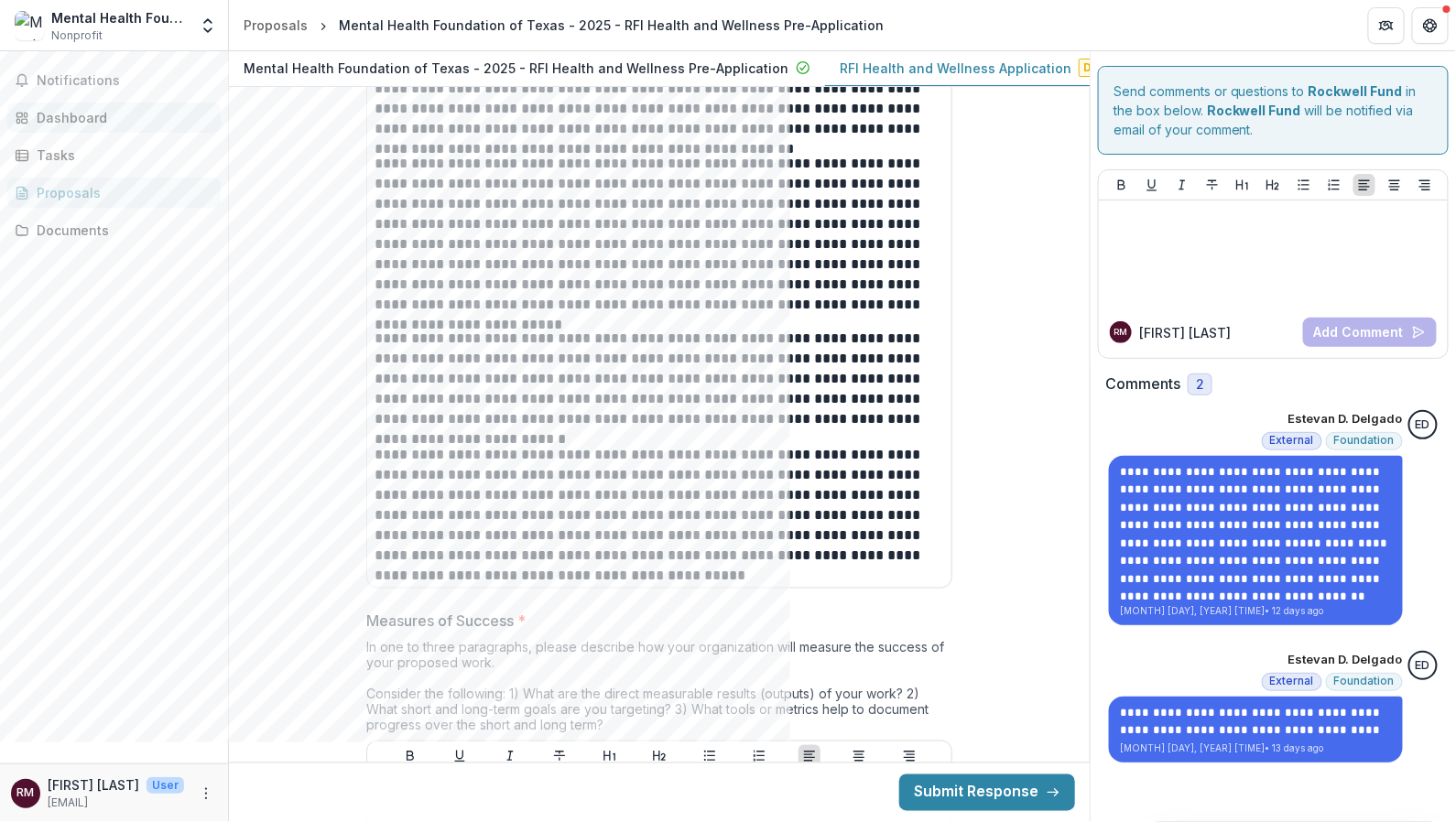click on "Dashboard" at bounding box center [121, 117] 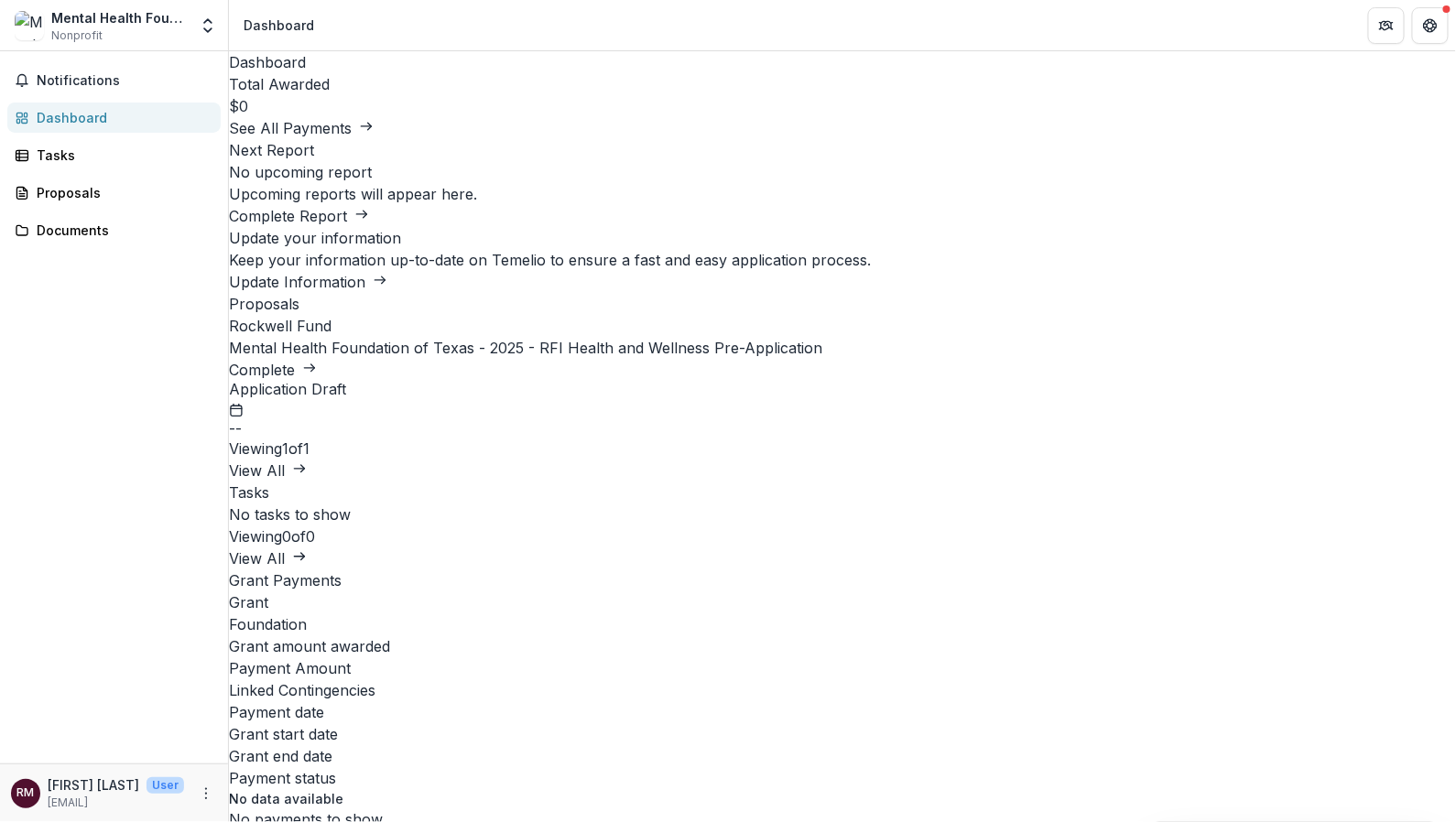 click on "Mental Health Foundation of Texas - 2025 - RFI Health and Wellness Pre-Application" at bounding box center [526, 348] 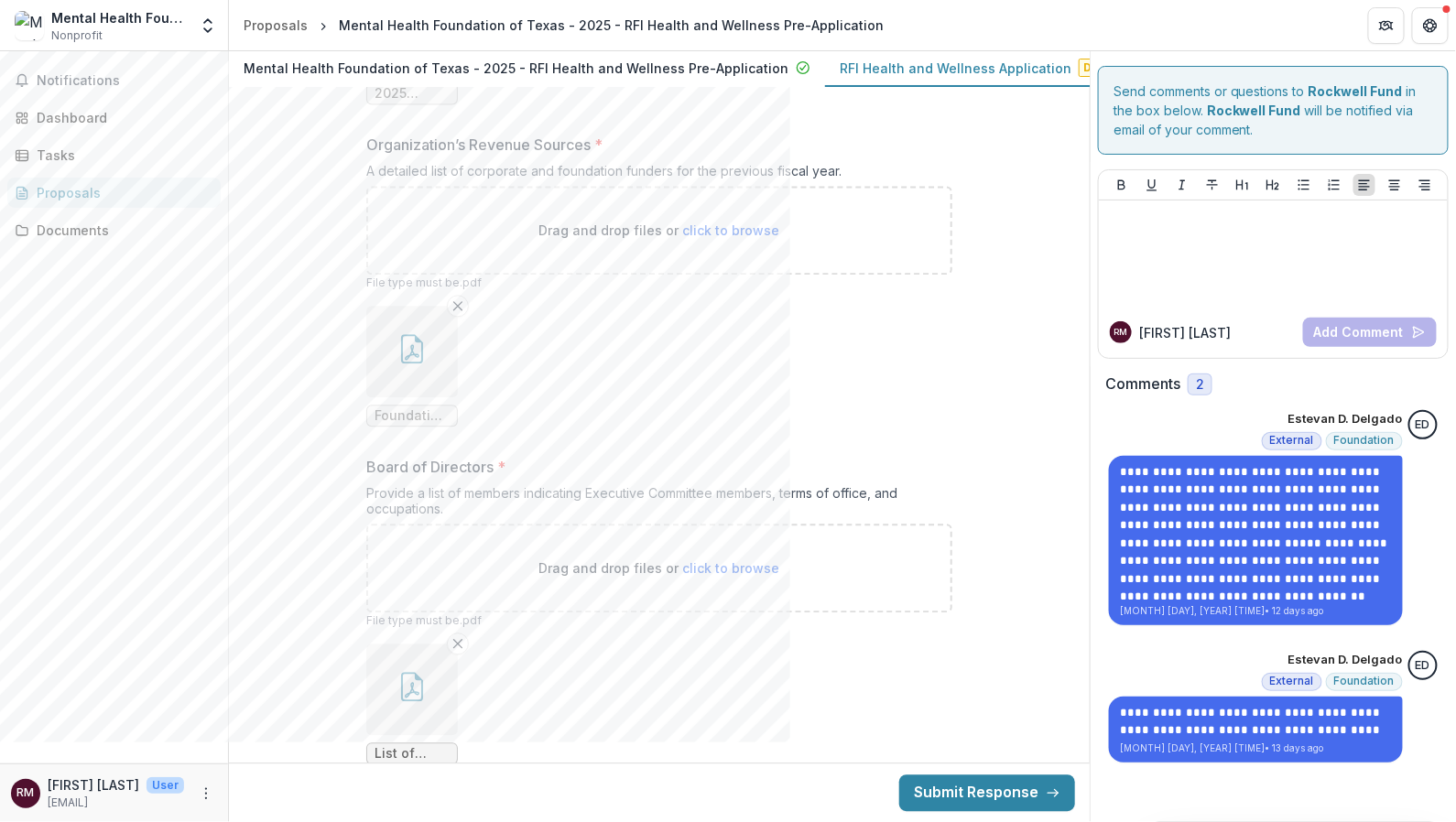 scroll, scrollTop: 13942, scrollLeft: 0, axis: vertical 